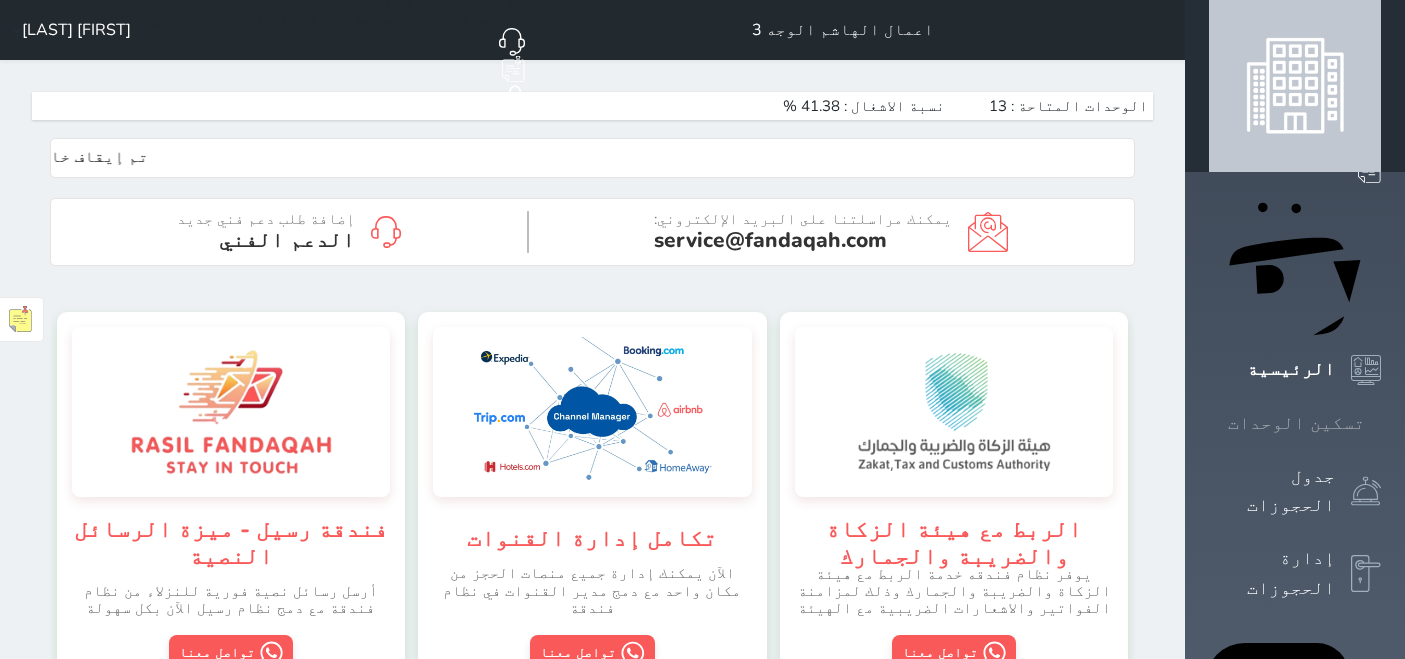scroll, scrollTop: 0, scrollLeft: 0, axis: both 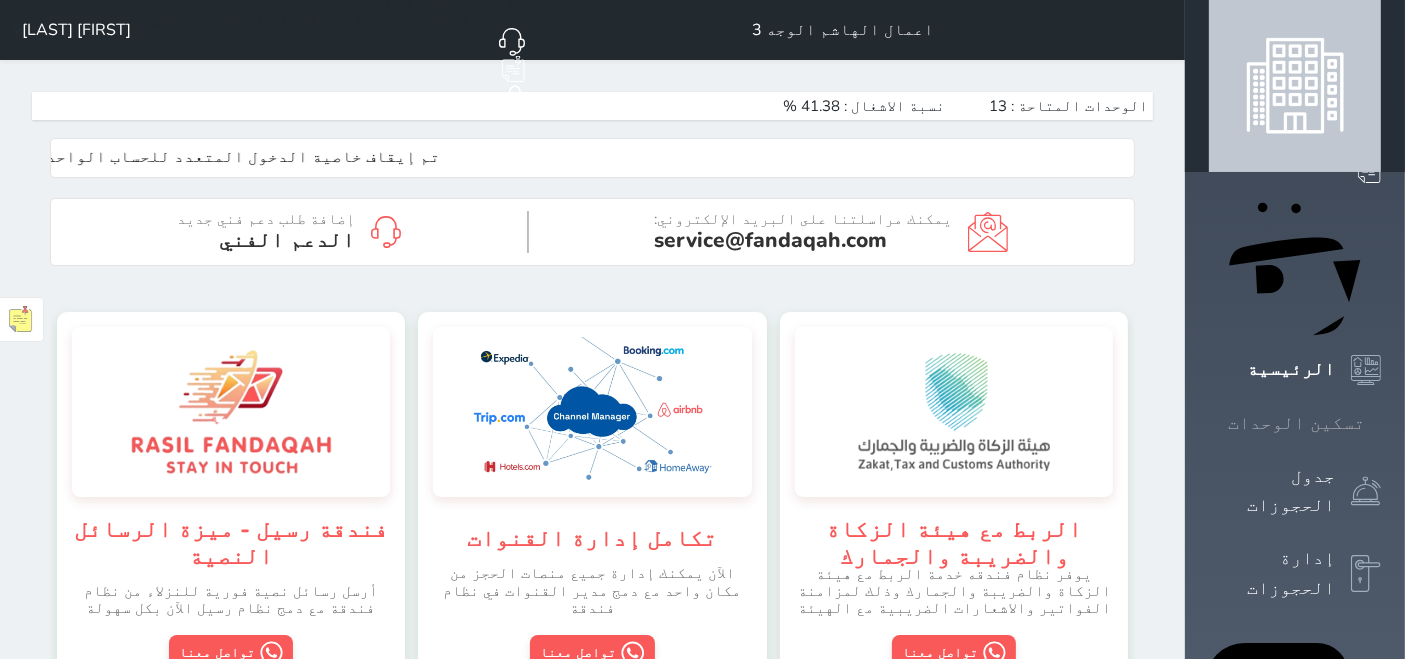 click on "تسكين الوحدات" at bounding box center (1296, 423) 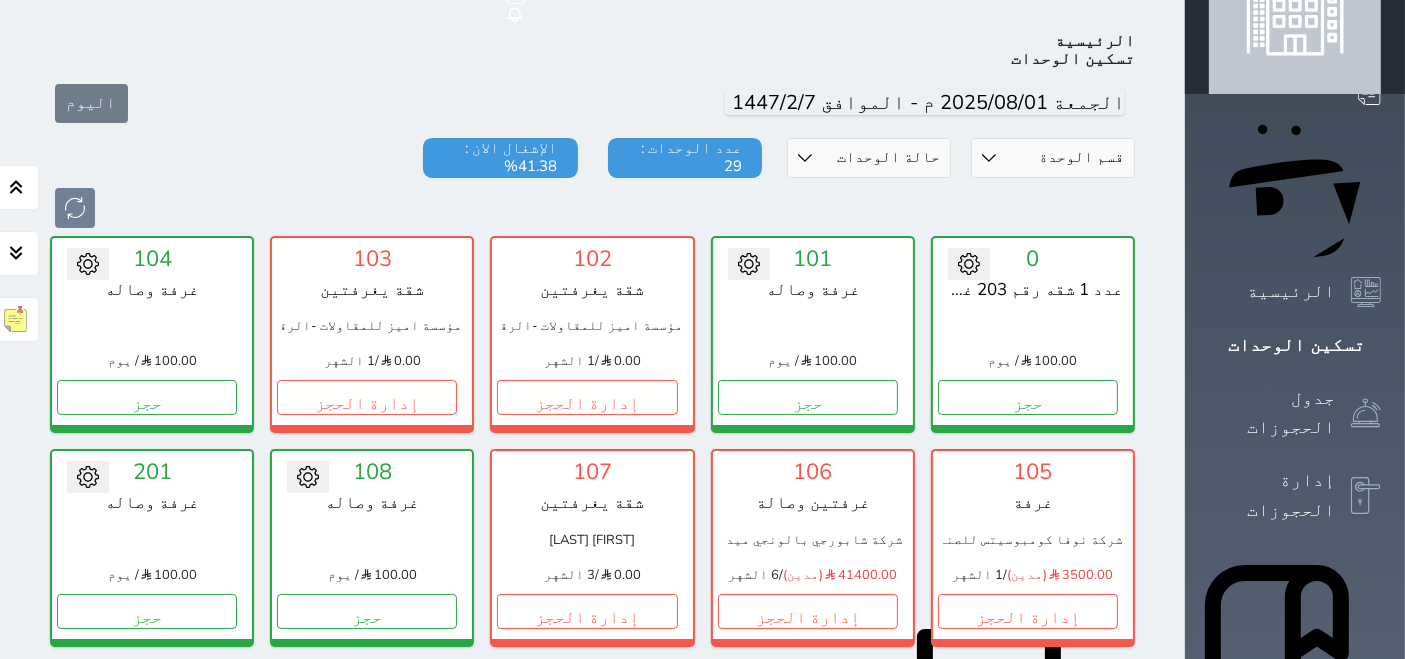 scroll, scrollTop: 77, scrollLeft: 0, axis: vertical 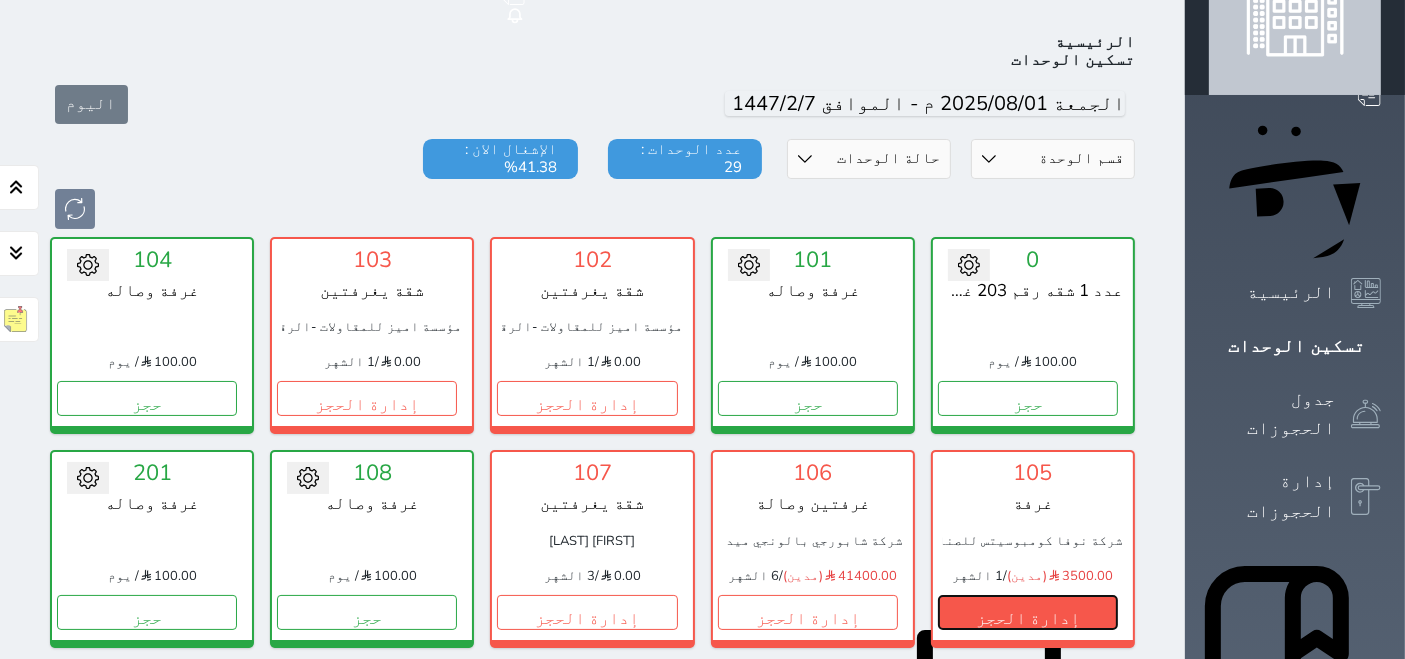 click on "إدارة الحجز" at bounding box center [1028, 612] 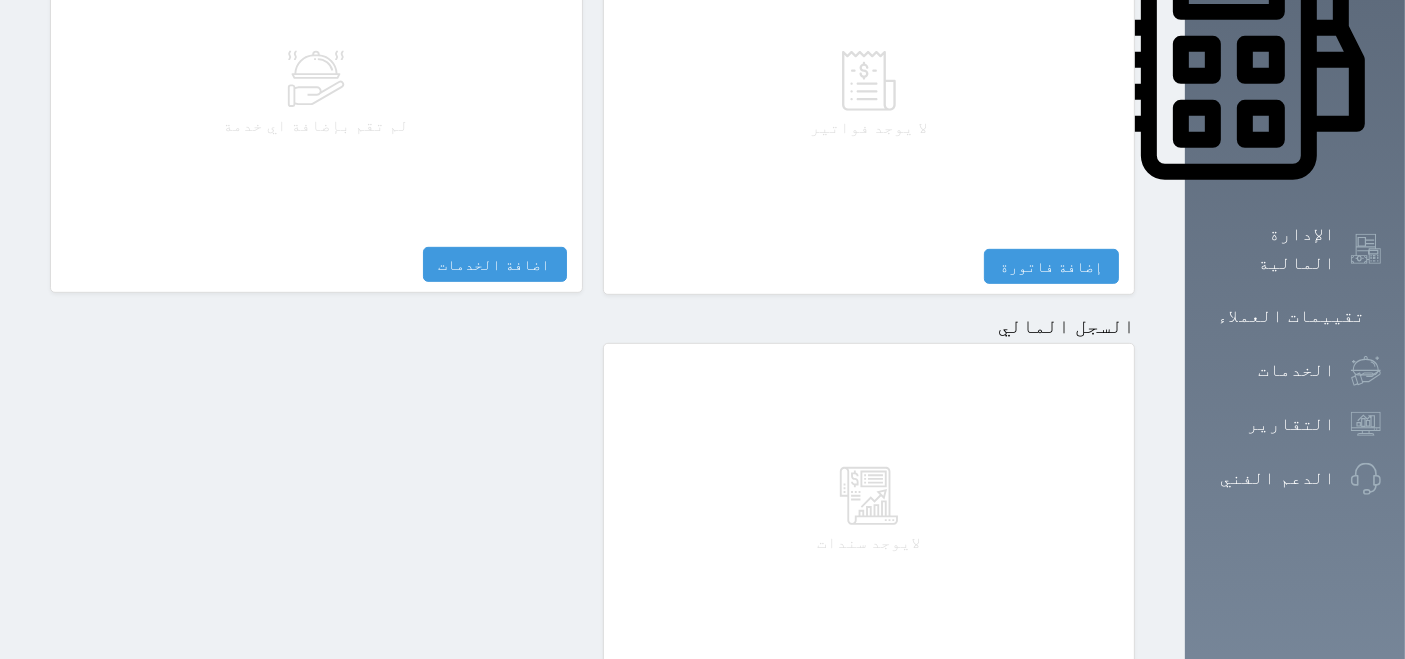 scroll, scrollTop: 1062, scrollLeft: 0, axis: vertical 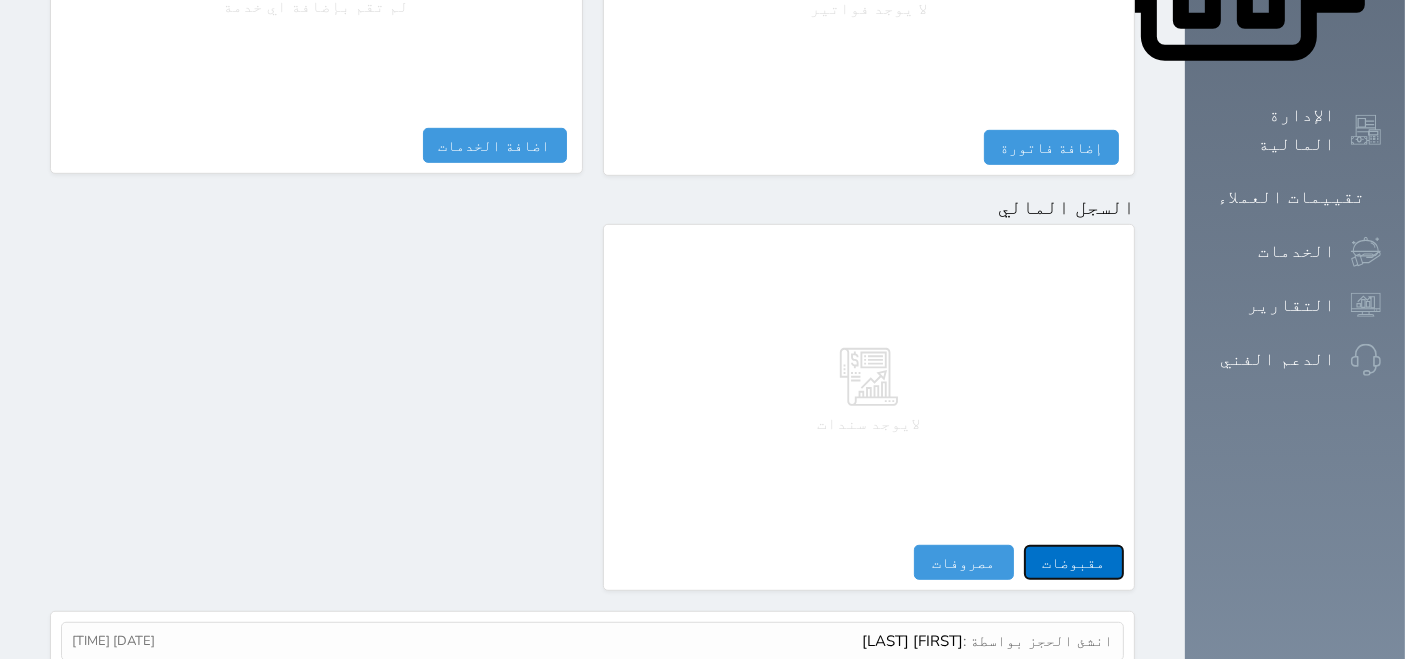 click on "مقبوضات" at bounding box center (1074, 562) 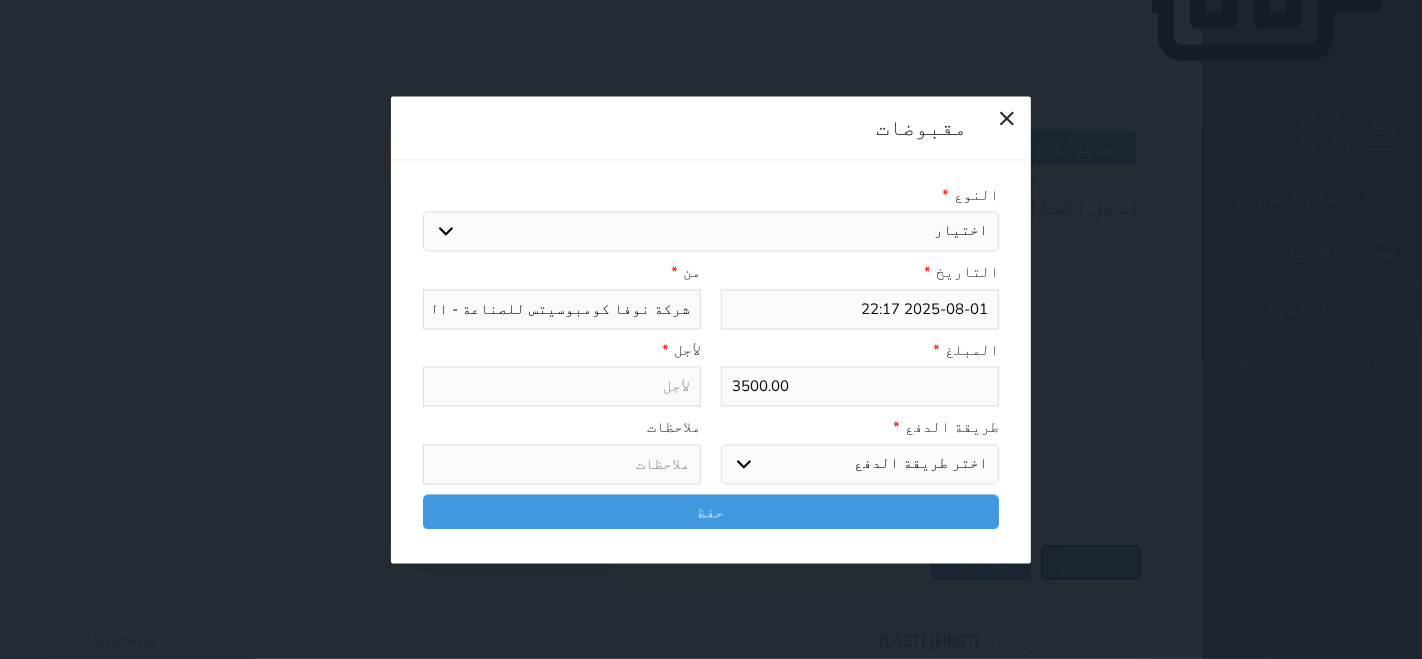 select 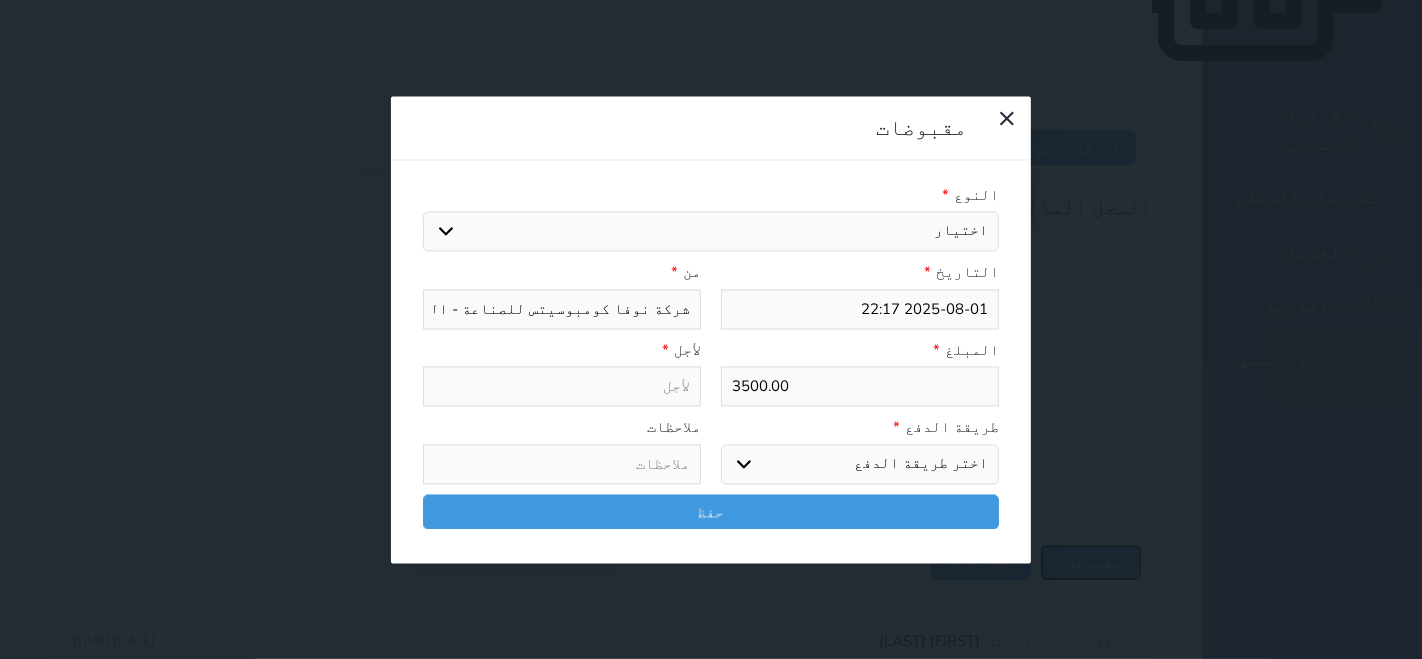 select 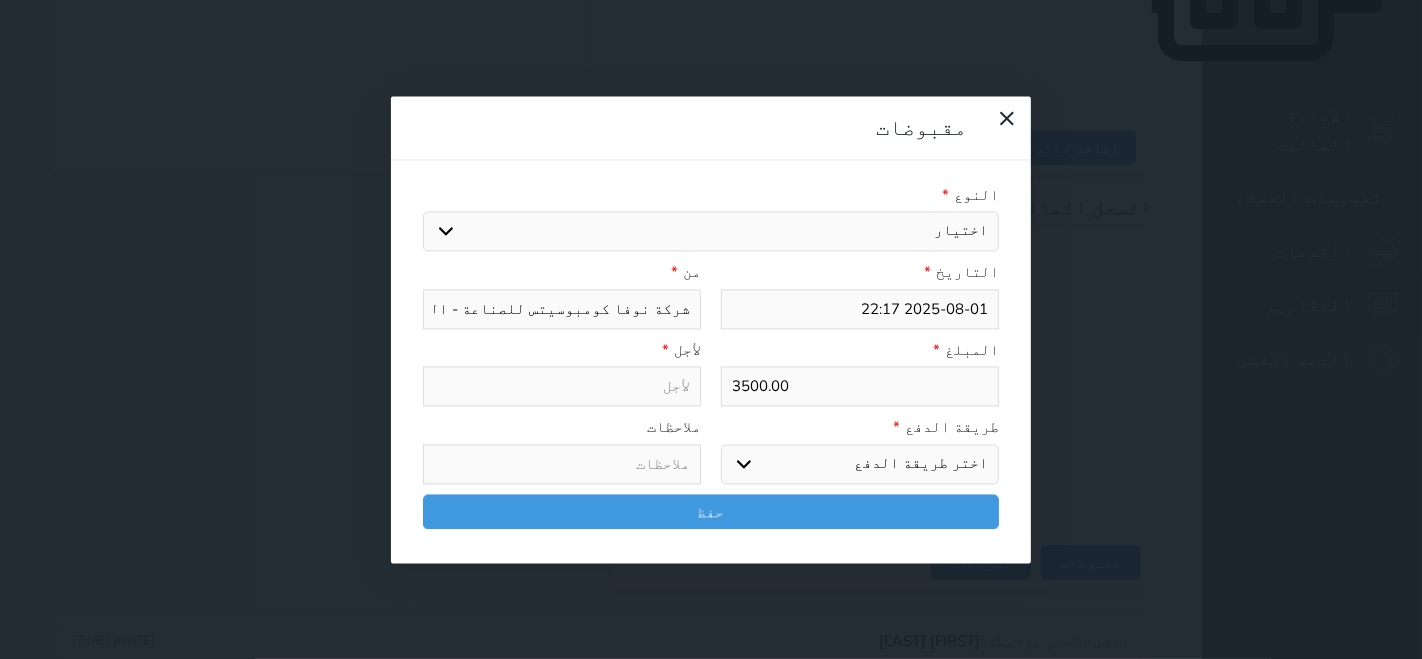 click on "اختيار   مقبوضات عامة قيمة إيجار فواتير تامين عربون لا ينطبق آخر مغسلة واي فاي - الإنترنت مواقف السيارات طعام الأغذية والمشروبات مشروبات المشروبات الباردة المشروبات الساخنة الإفطار غداء عشاء مخبز و كعك حمام سباحة الصالة الرياضية سبا و خدمات الجمال اختيار وإسقاط (خدمات النقل) ميني بار كابل - تلفزيون سرير إضافي تصفيف الشعر التسوق خدمات الجولات السياحية المنظمة خدمات الدليل السياحي" at bounding box center (711, 232) 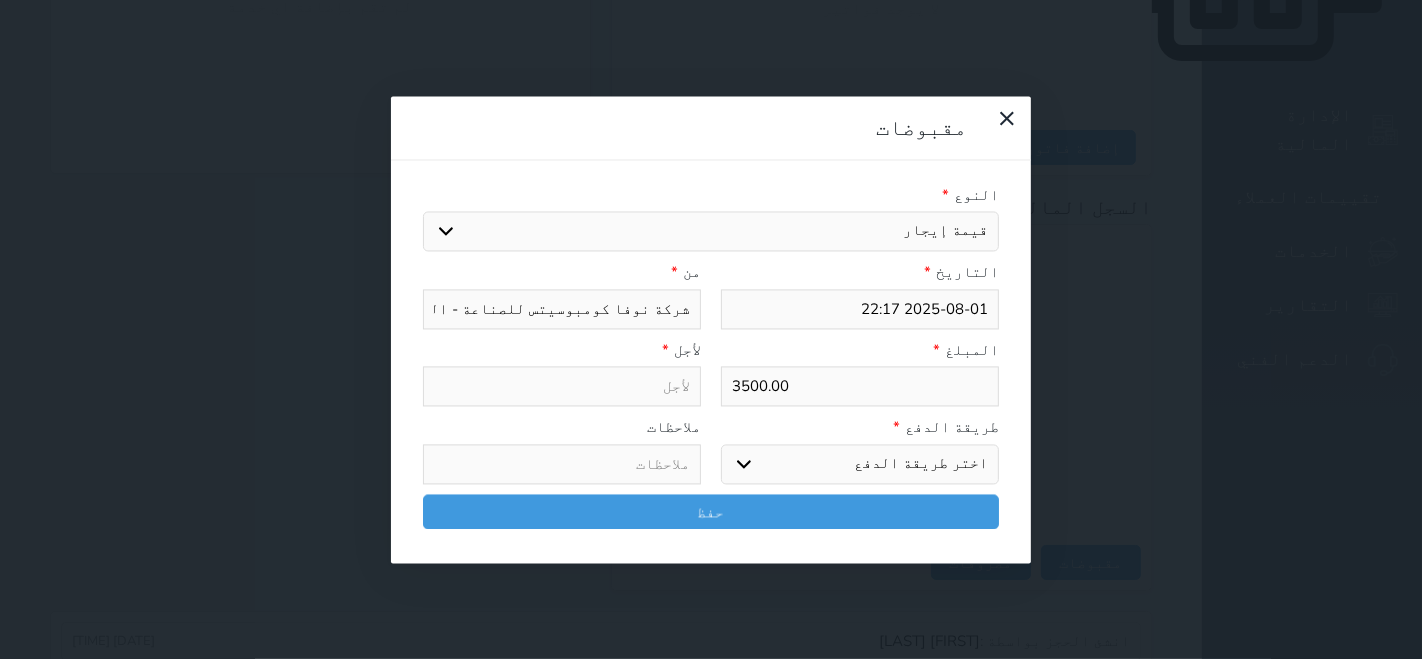 click on "اختيار   مقبوضات عامة قيمة إيجار فواتير تامين عربون لا ينطبق آخر مغسلة واي فاي - الإنترنت مواقف السيارات طعام الأغذية والمشروبات مشروبات المشروبات الباردة المشروبات الساخنة الإفطار غداء عشاء مخبز و كعك حمام سباحة الصالة الرياضية سبا و خدمات الجمال اختيار وإسقاط (خدمات النقل) ميني بار كابل - تلفزيون سرير إضافي تصفيف الشعر التسوق خدمات الجولات السياحية المنظمة خدمات الدليل السياحي" at bounding box center [711, 232] 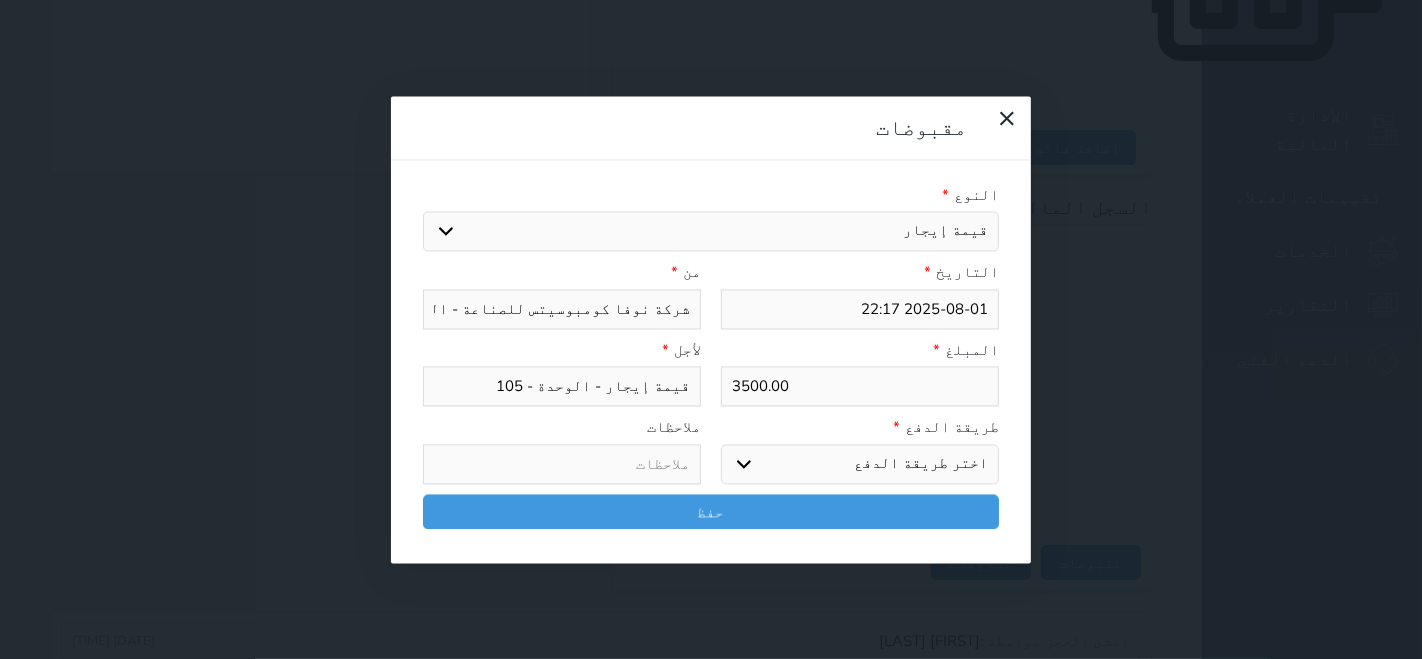 click on "اختر طريقة الدفع   دفع نقدى   تحويل بنكى   مدى   بطاقة ائتمان   آجل" at bounding box center [860, 464] 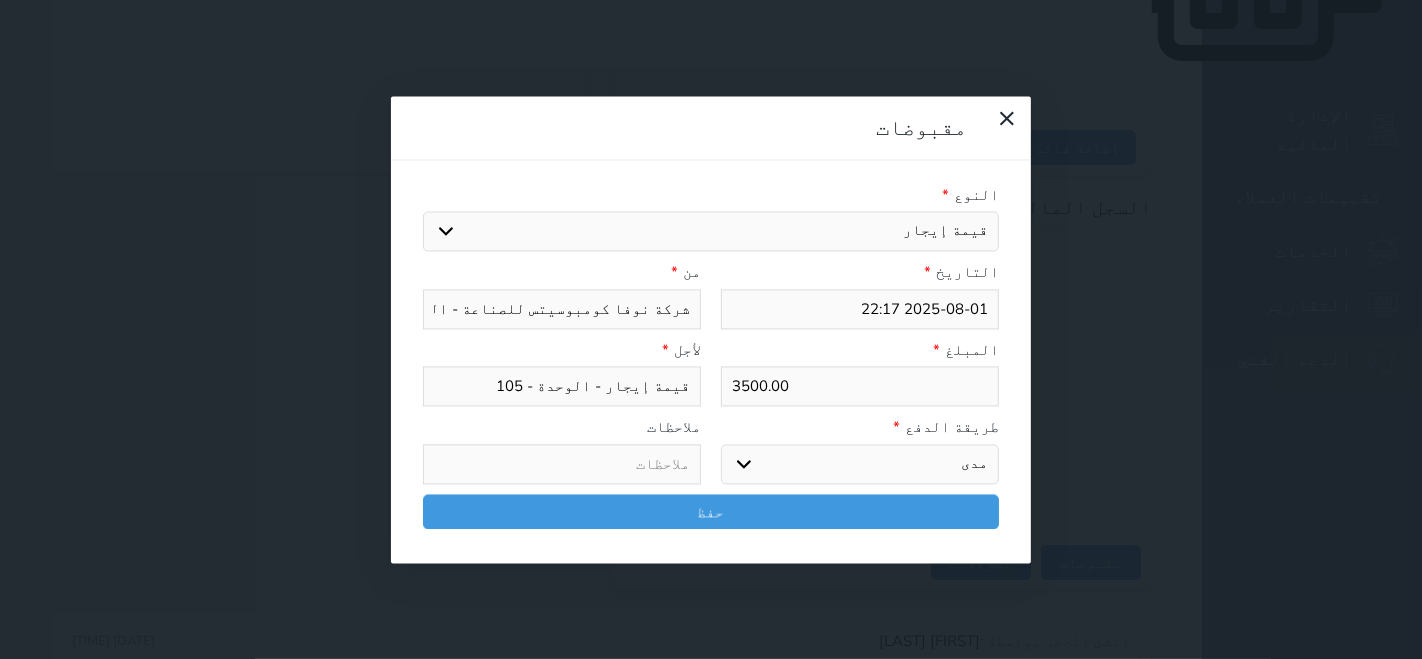 click on "اختر طريقة الدفع   دفع نقدى   تحويل بنكى   مدى   بطاقة ائتمان   آجل" at bounding box center (860, 464) 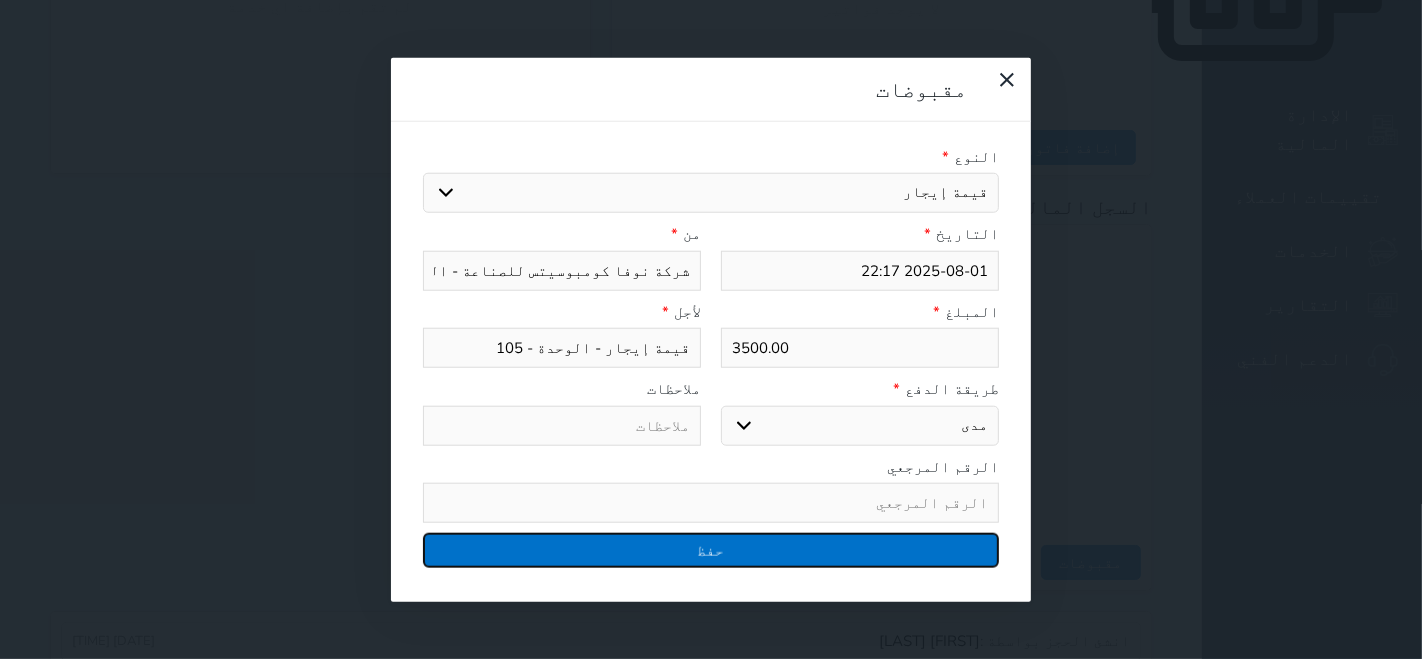 click on "حفظ" at bounding box center [711, 550] 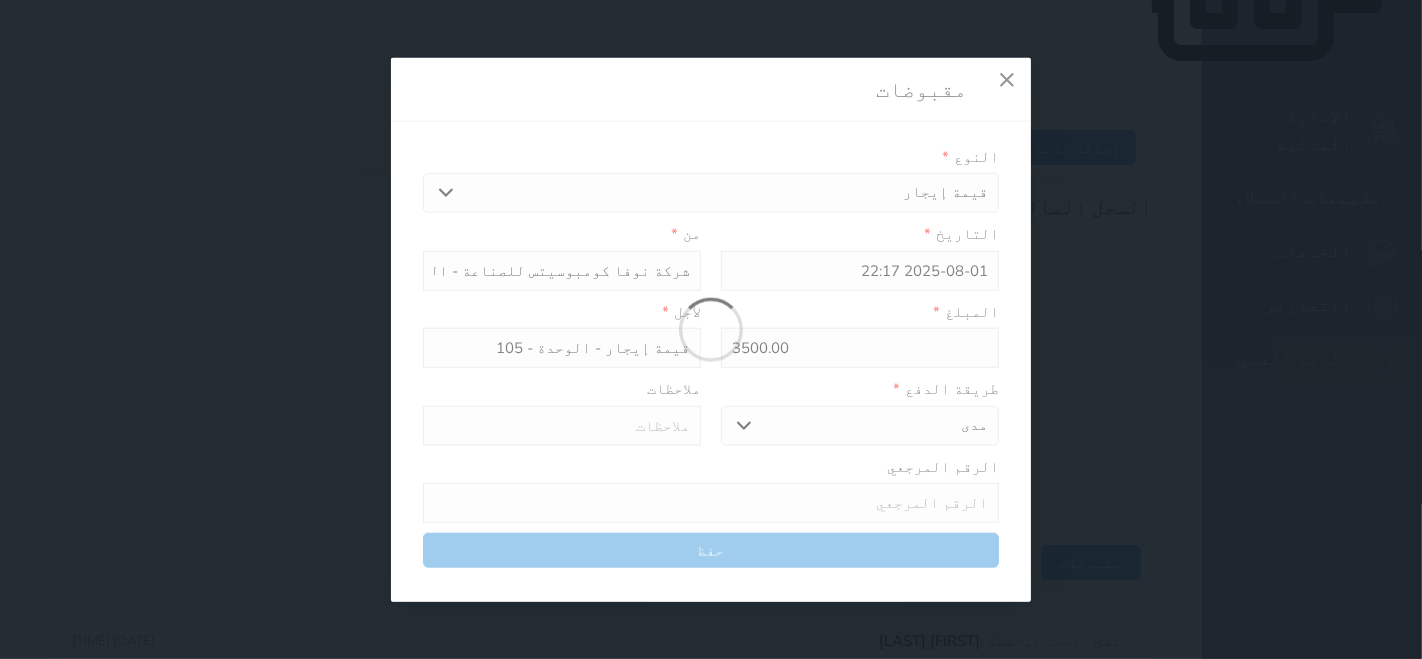 select 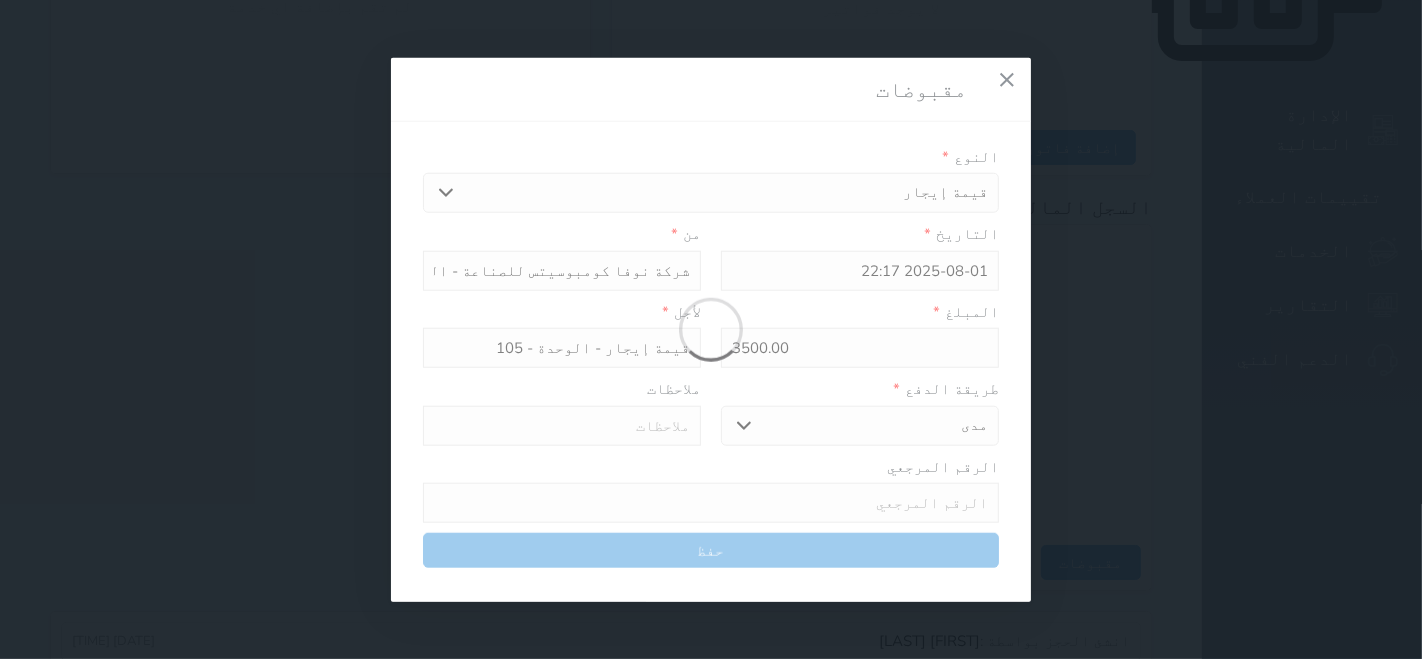 type 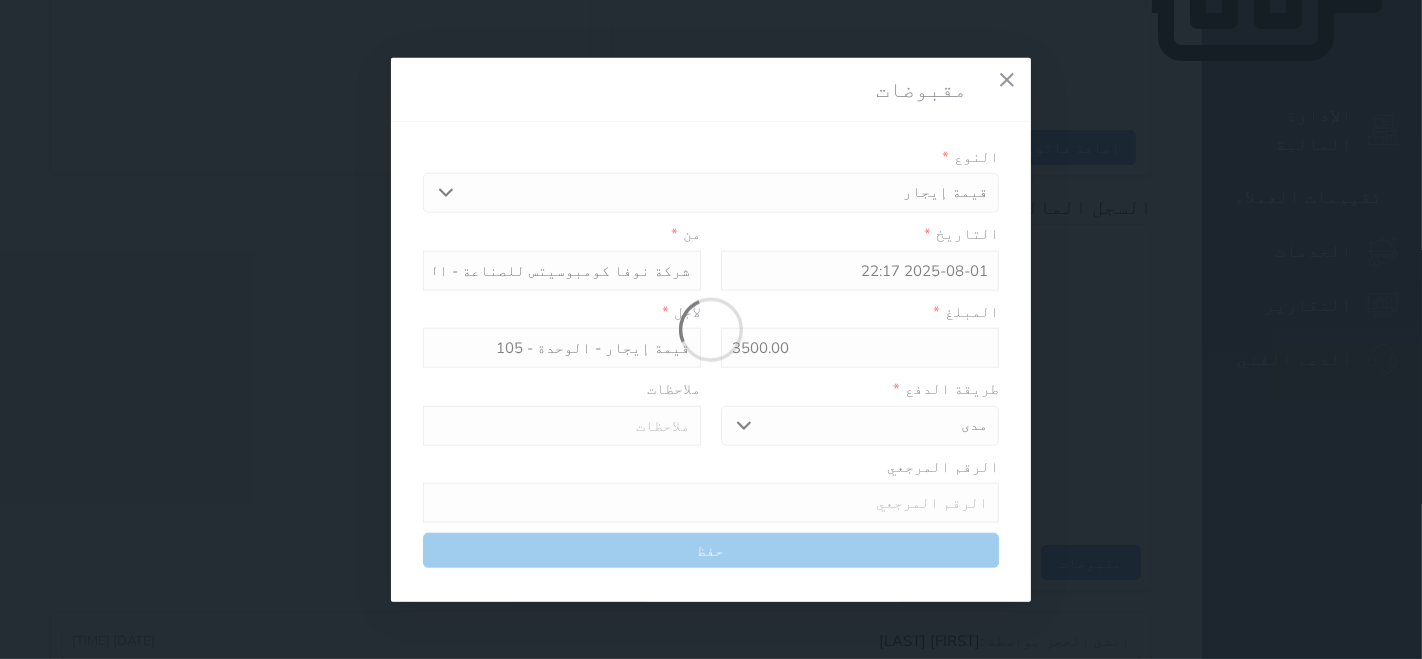 type on "0" 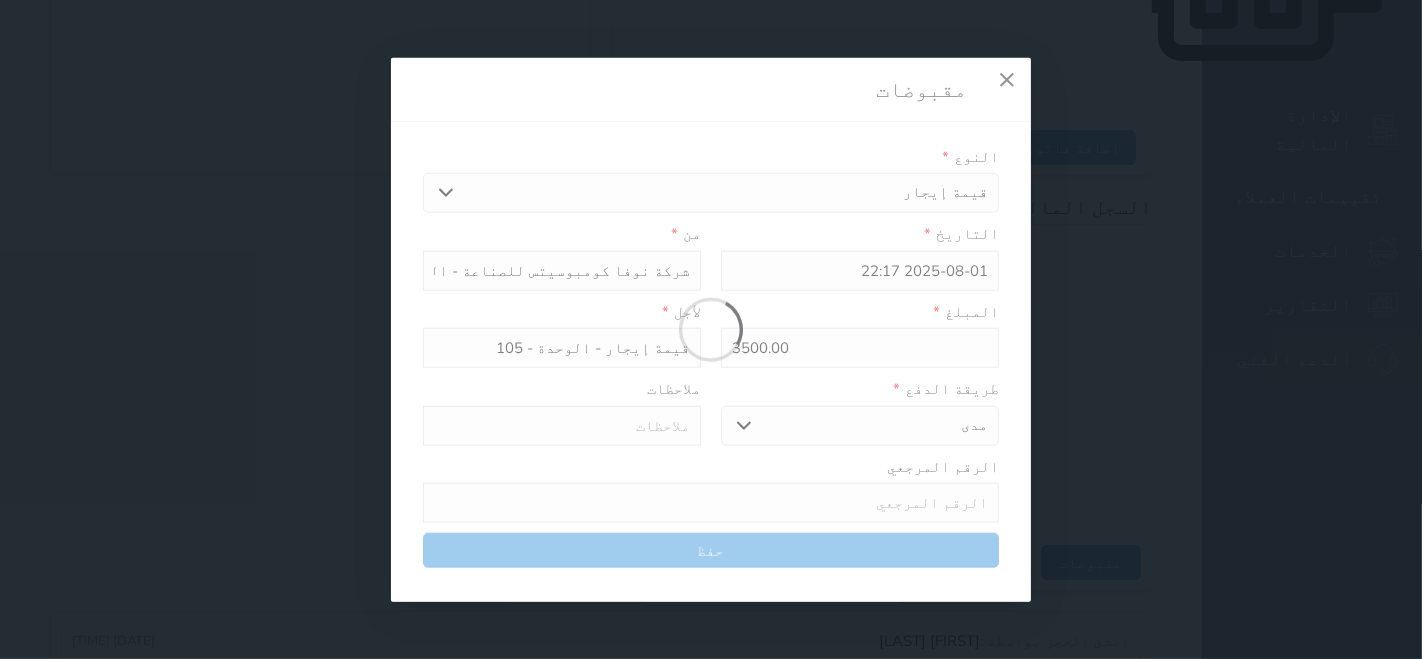 select 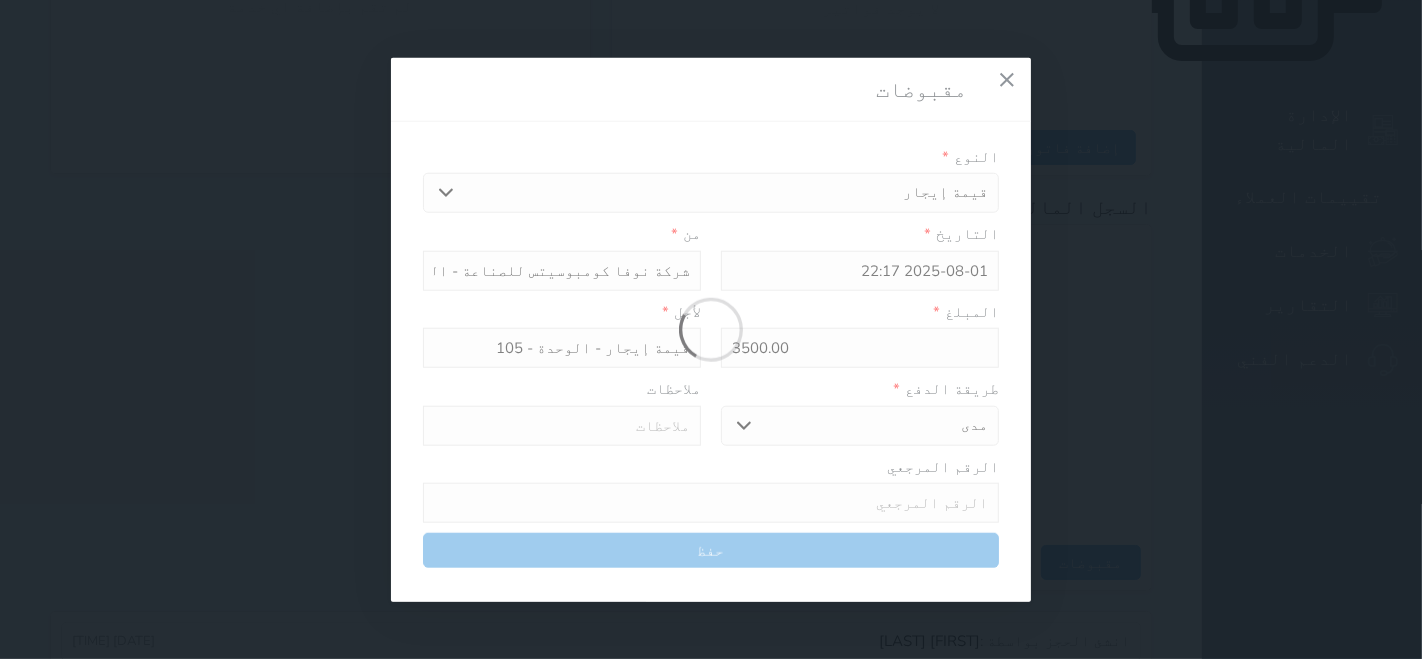 type on "0" 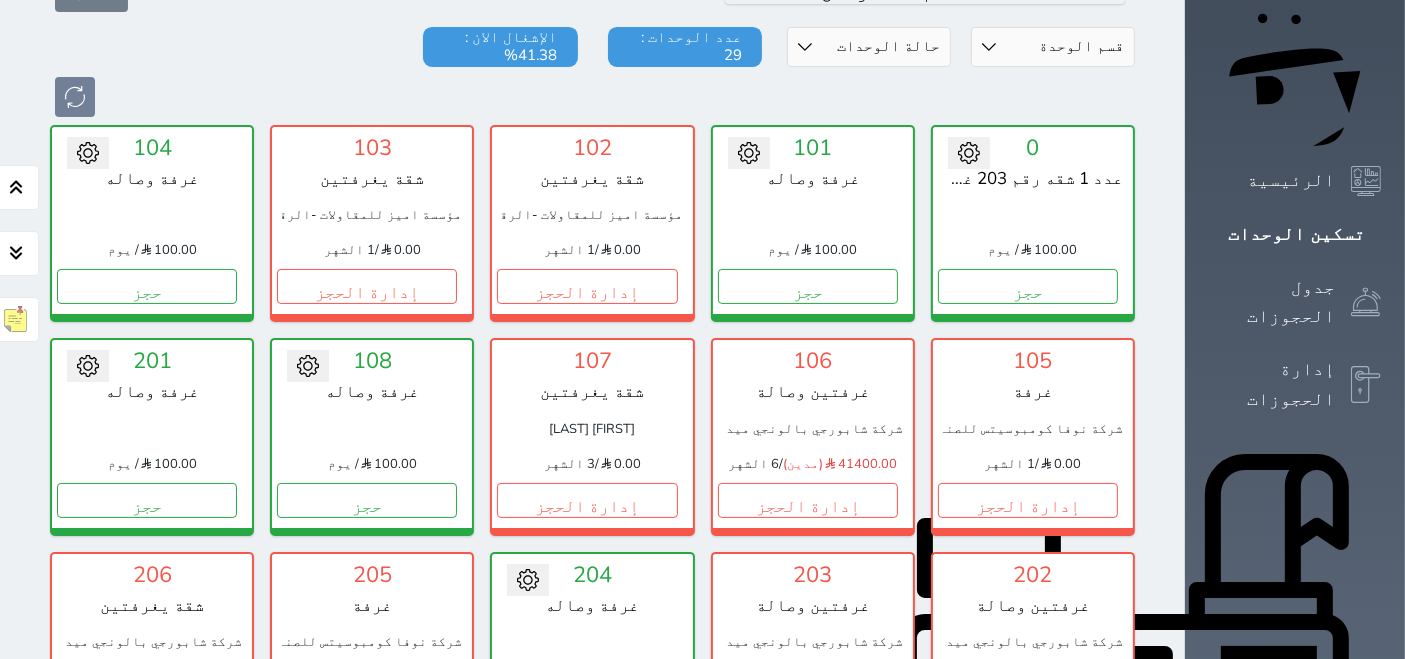 scroll, scrollTop: 188, scrollLeft: 0, axis: vertical 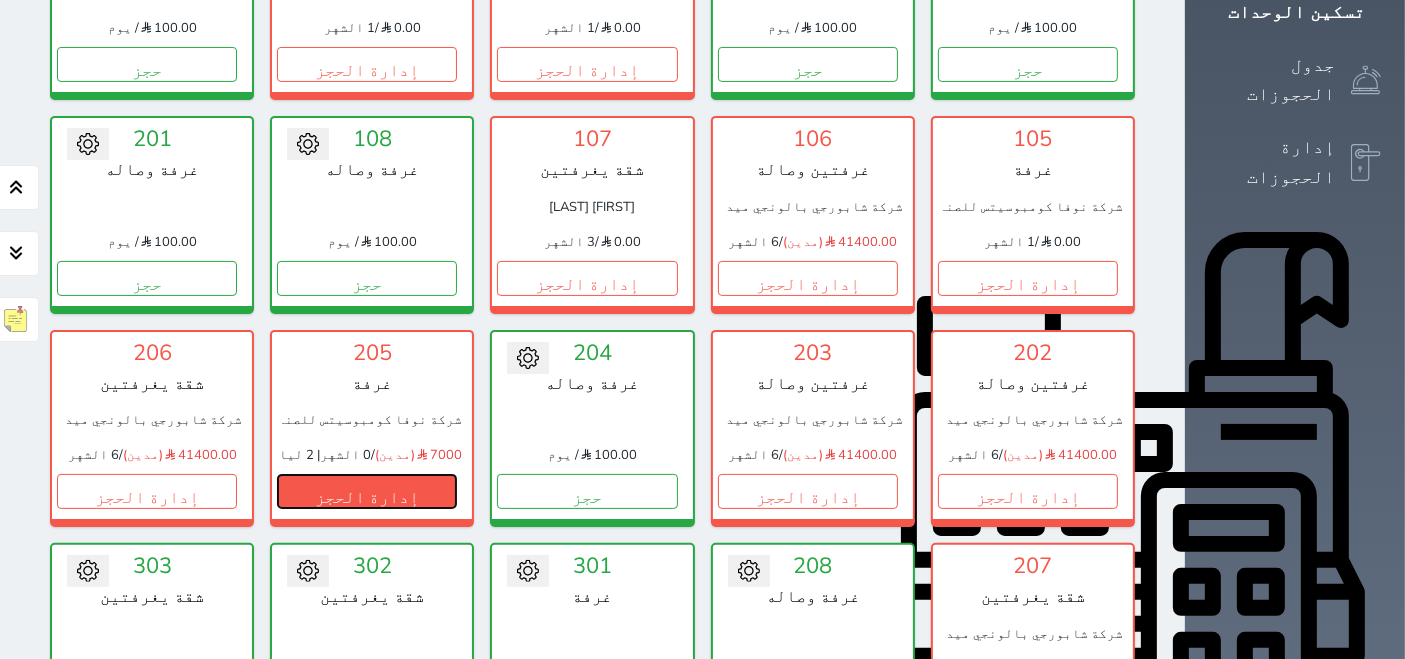 click on "إدارة الحجز" at bounding box center [367, 491] 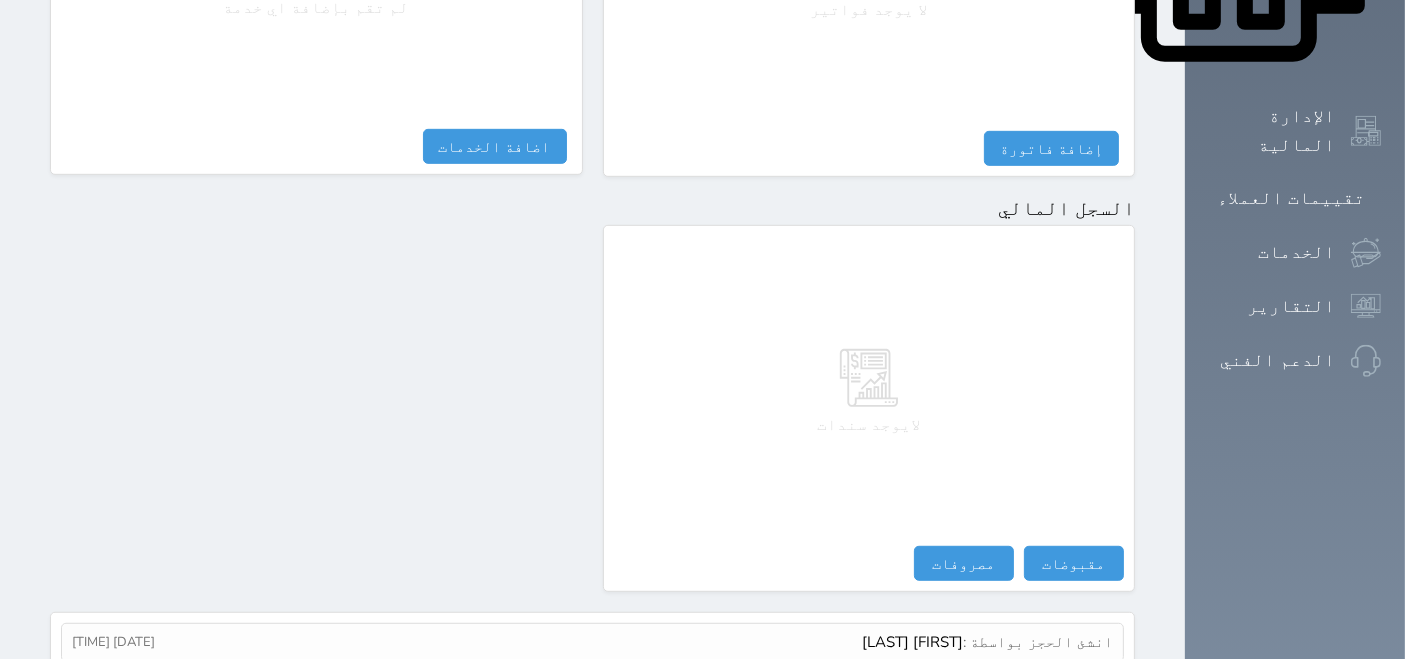 scroll, scrollTop: 1062, scrollLeft: 0, axis: vertical 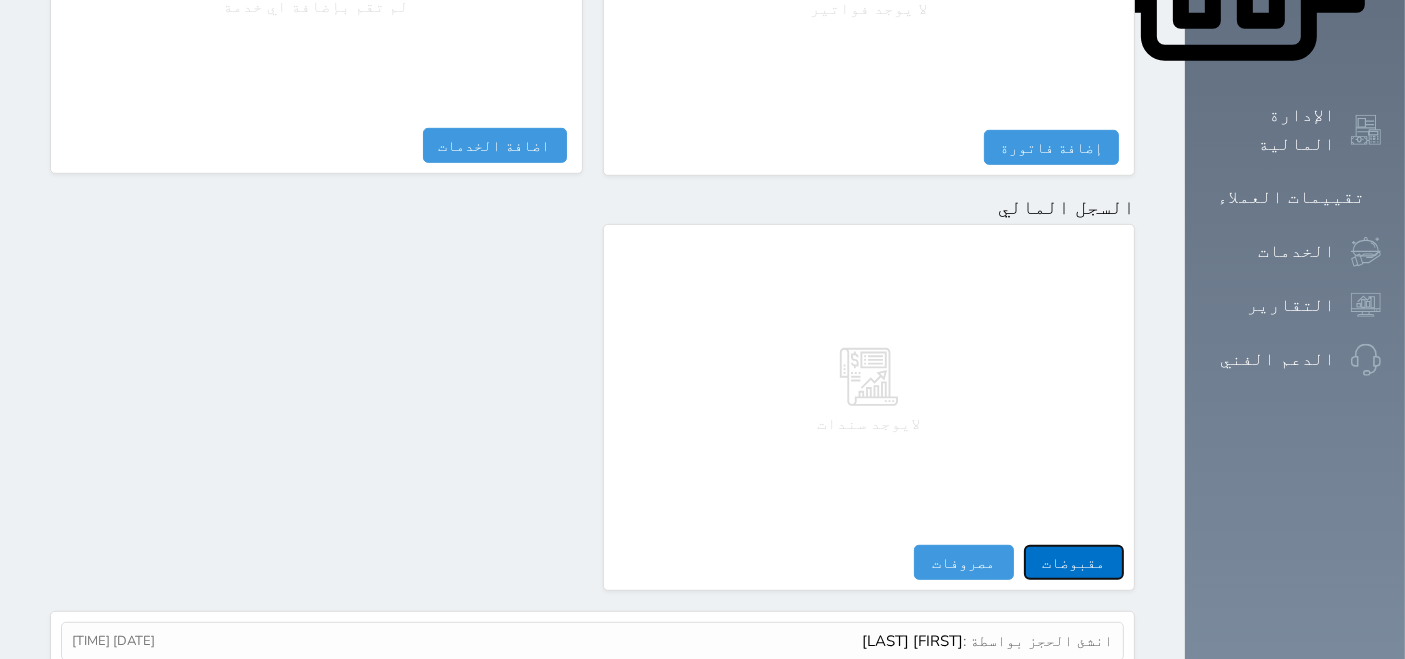 click on "مقبوضات" at bounding box center (1074, 562) 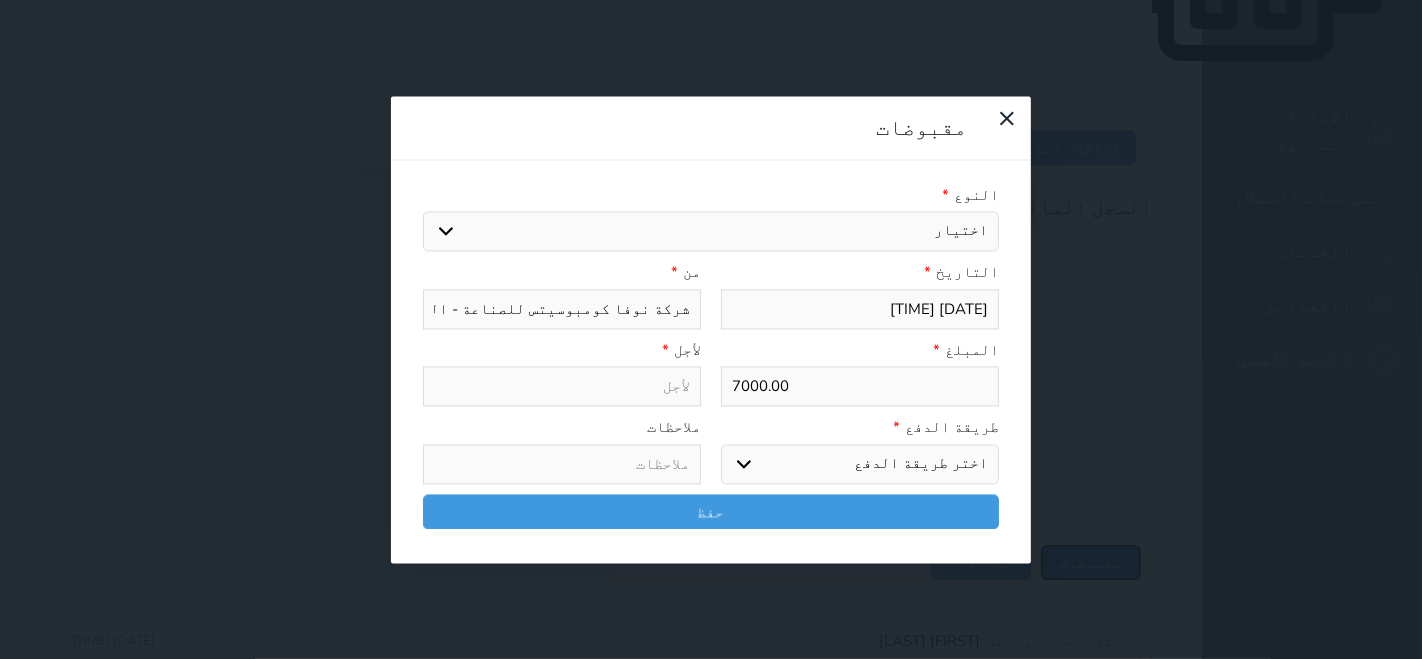select 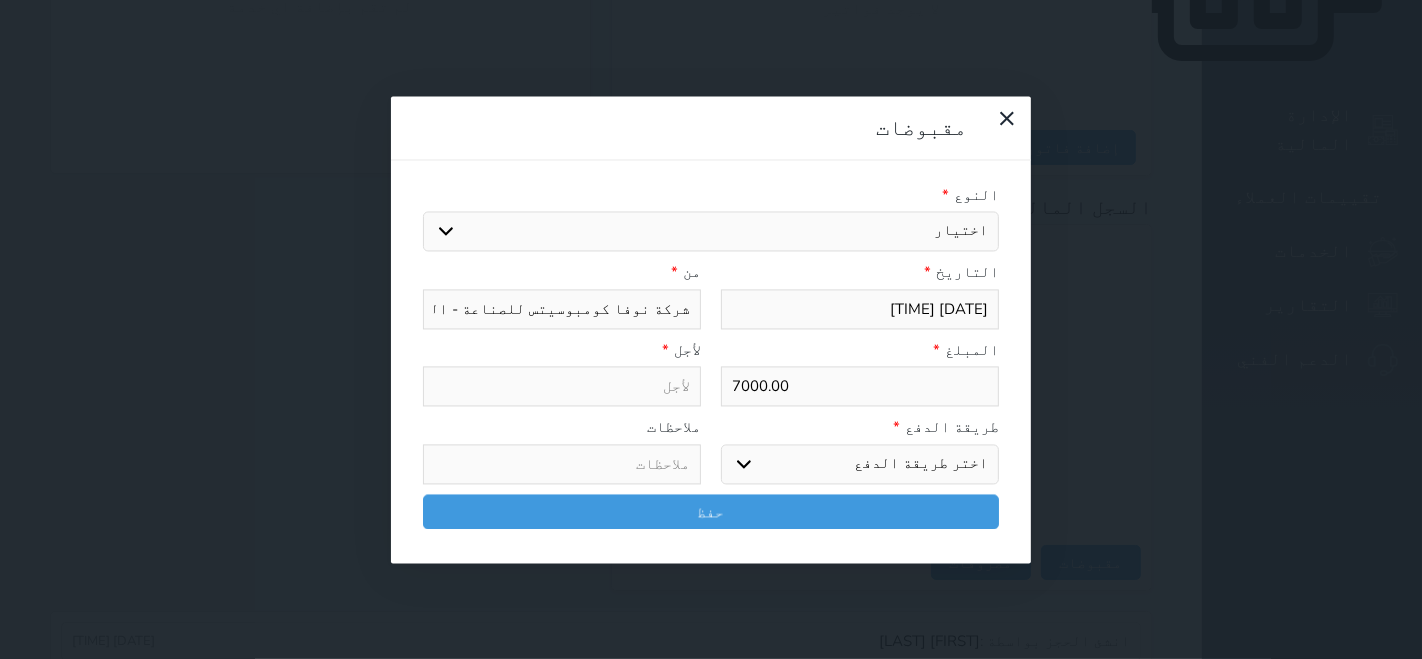 click on "اختيار   مقبوضات عامة قيمة إيجار فواتير تامين عربون لا ينطبق آخر مغسلة واي فاي - الإنترنت مواقف السيارات طعام الأغذية والمشروبات مشروبات المشروبات الباردة المشروبات الساخنة الإفطار غداء عشاء مخبز و كعك حمام سباحة الصالة الرياضية سبا و خدمات الجمال اختيار وإسقاط (خدمات النقل) ميني بار كابل - تلفزيون سرير إضافي تصفيف الشعر التسوق خدمات الجولات السياحية المنظمة خدمات الدليل السياحي" at bounding box center [711, 232] 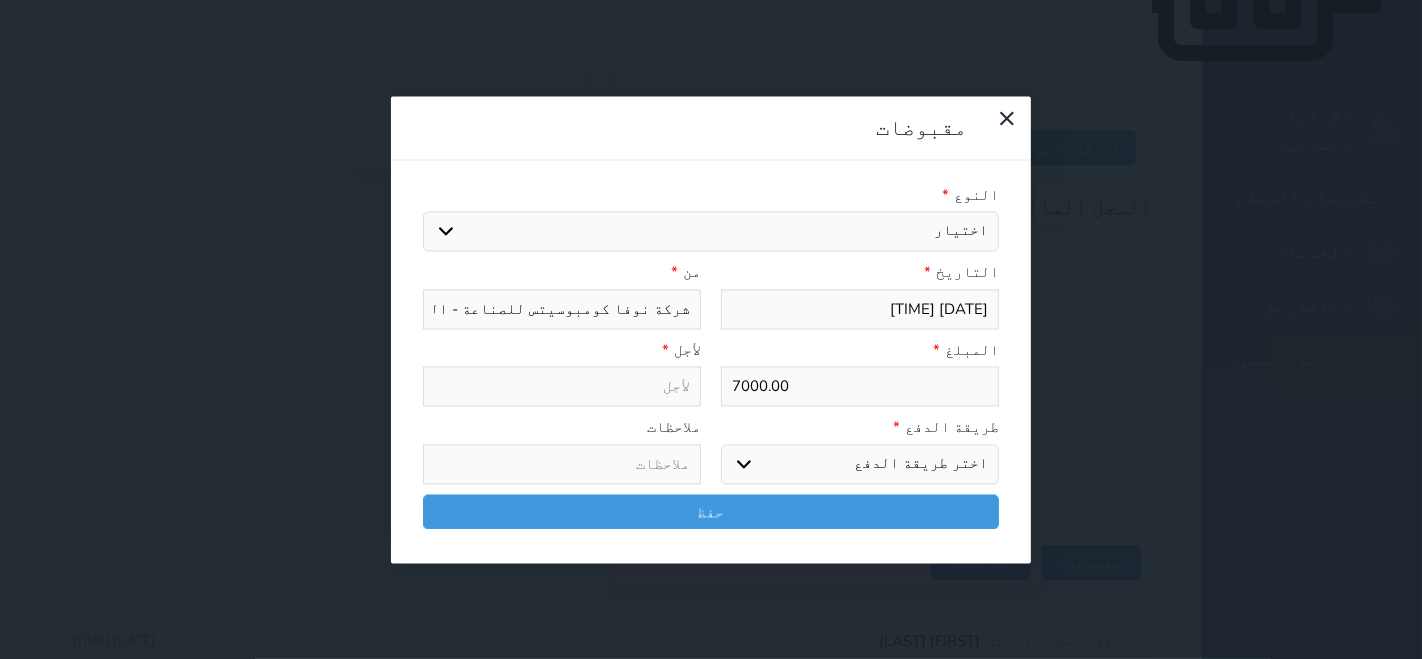 select on "77679" 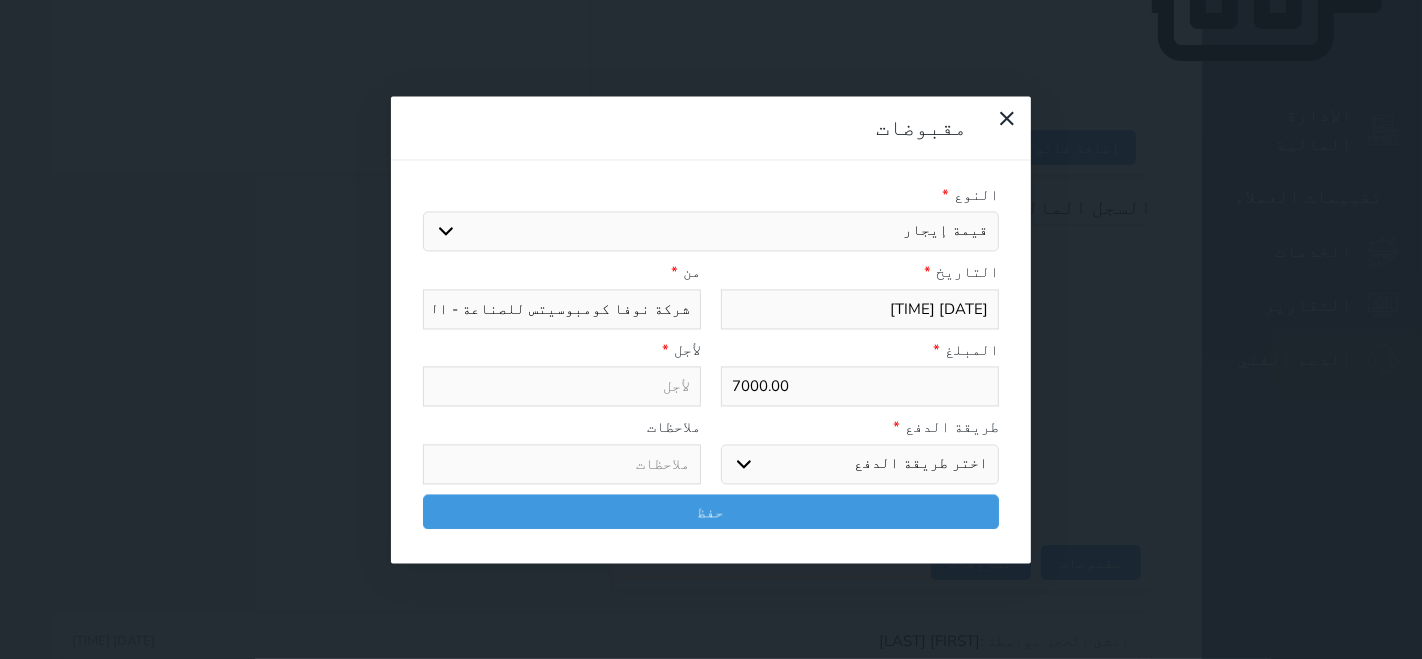click on "اختيار   مقبوضات عامة قيمة إيجار فواتير تامين عربون لا ينطبق آخر مغسلة واي فاي - الإنترنت مواقف السيارات طعام الأغذية والمشروبات مشروبات المشروبات الباردة المشروبات الساخنة الإفطار غداء عشاء مخبز و كعك حمام سباحة الصالة الرياضية سبا و خدمات الجمال اختيار وإسقاط (خدمات النقل) ميني بار كابل - تلفزيون سرير إضافي تصفيف الشعر التسوق خدمات الجولات السياحية المنظمة خدمات الدليل السياحي" at bounding box center [711, 232] 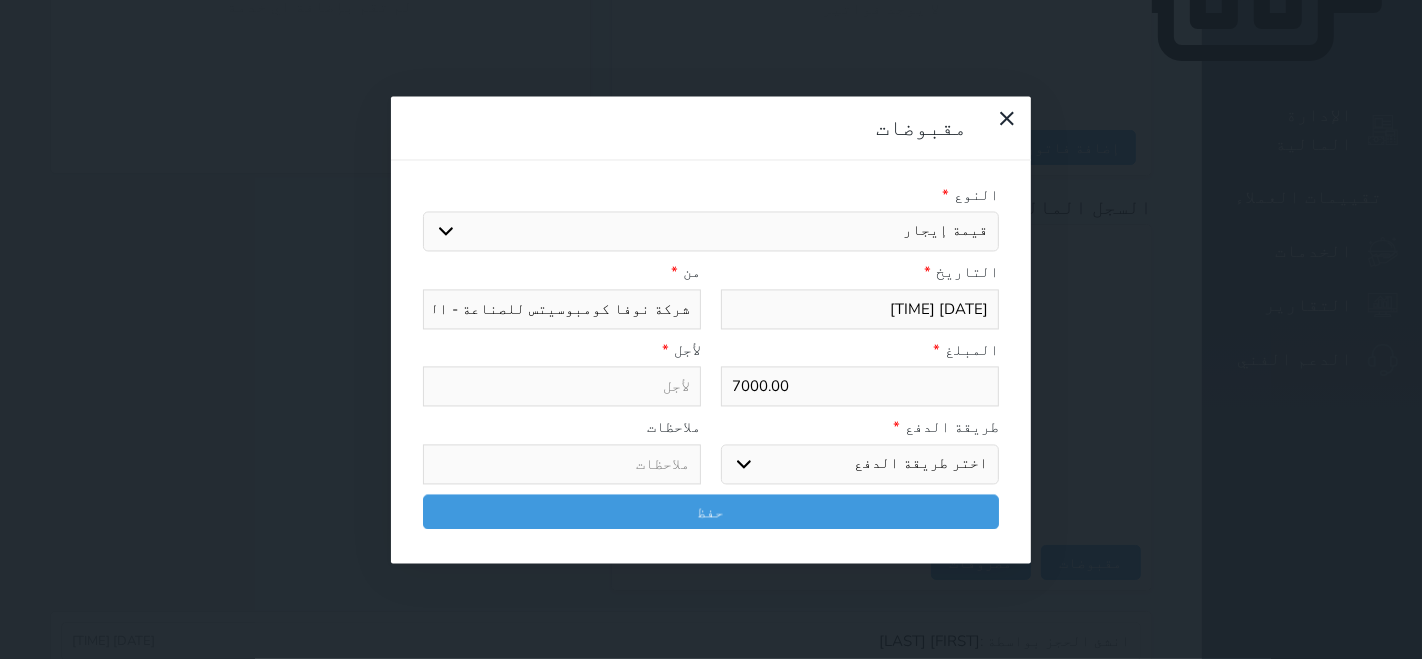 type on "قيمة إيجار - الوحدة - 205" 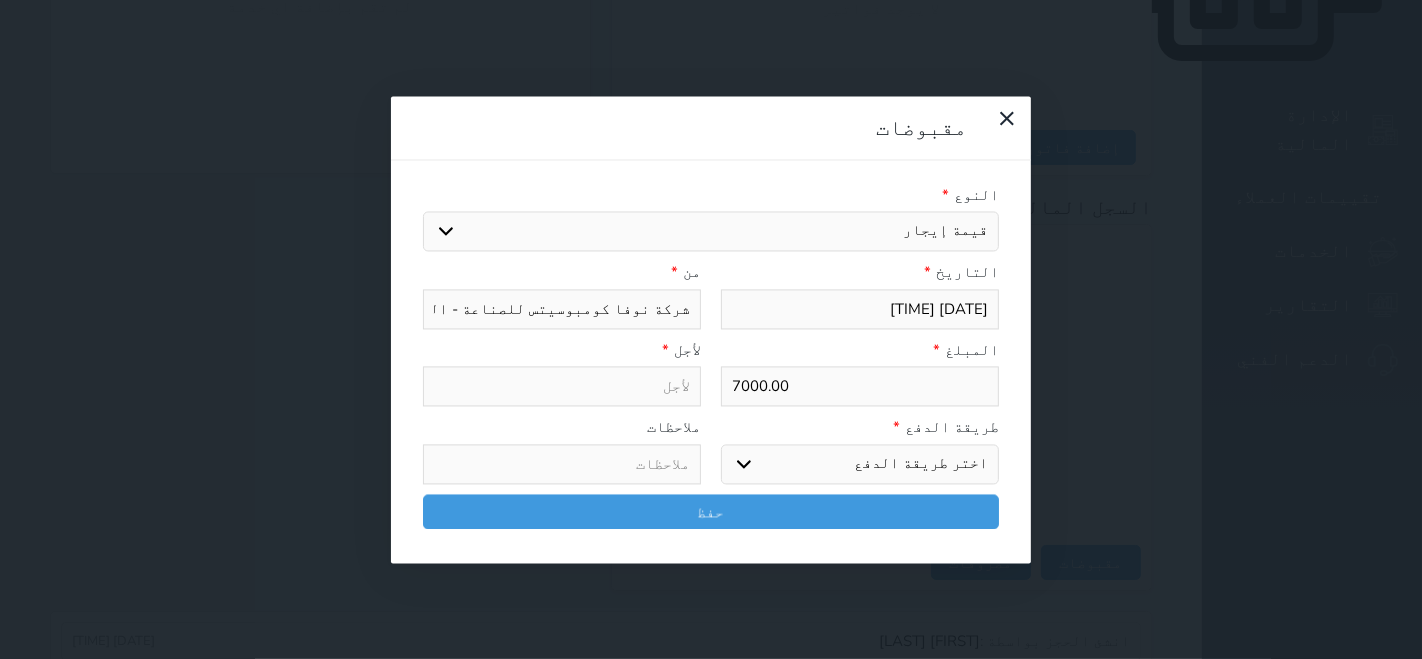 select 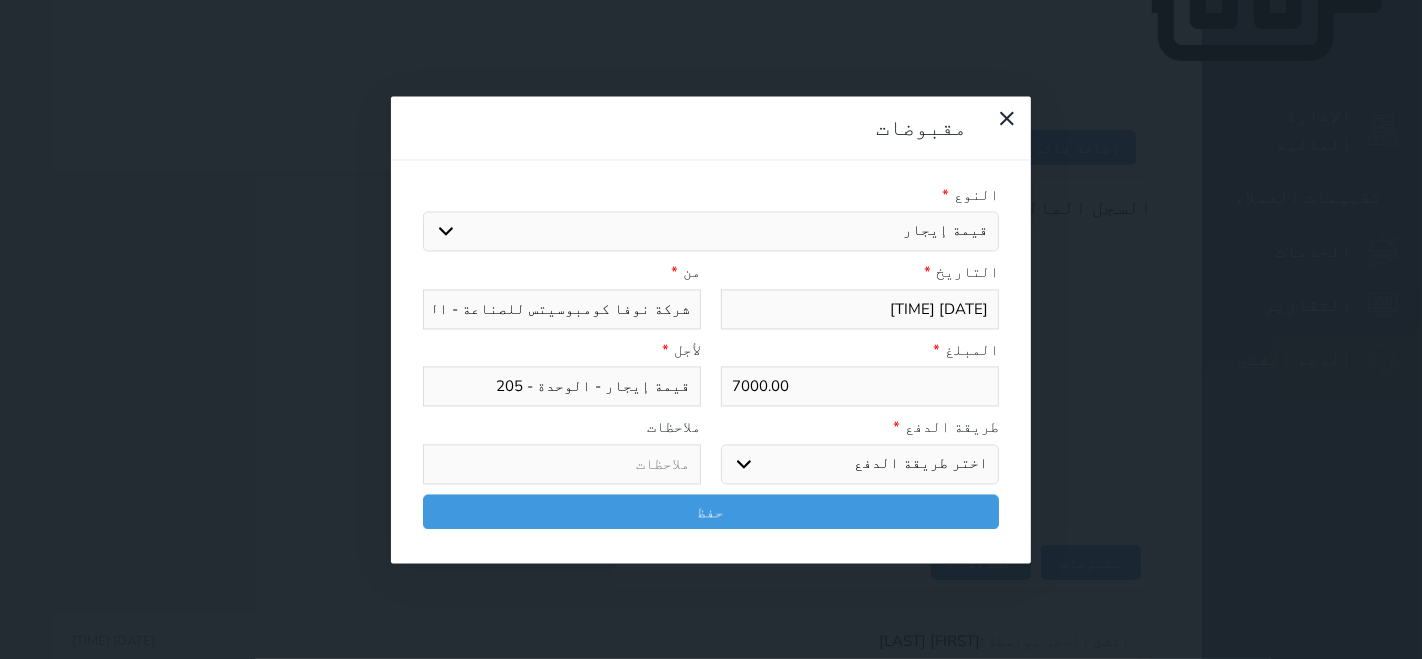 drag, startPoint x: 940, startPoint y: 281, endPoint x: 1036, endPoint y: 286, distance: 96.13012 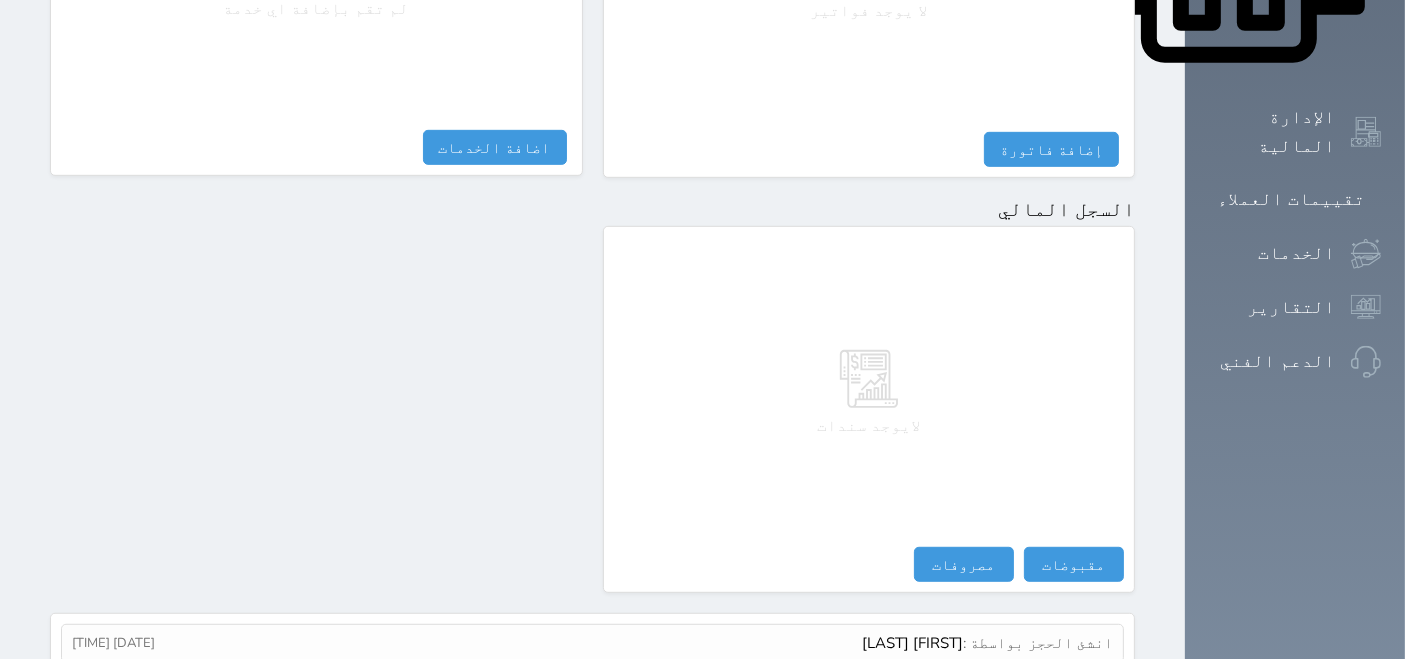 scroll, scrollTop: 1062, scrollLeft: 0, axis: vertical 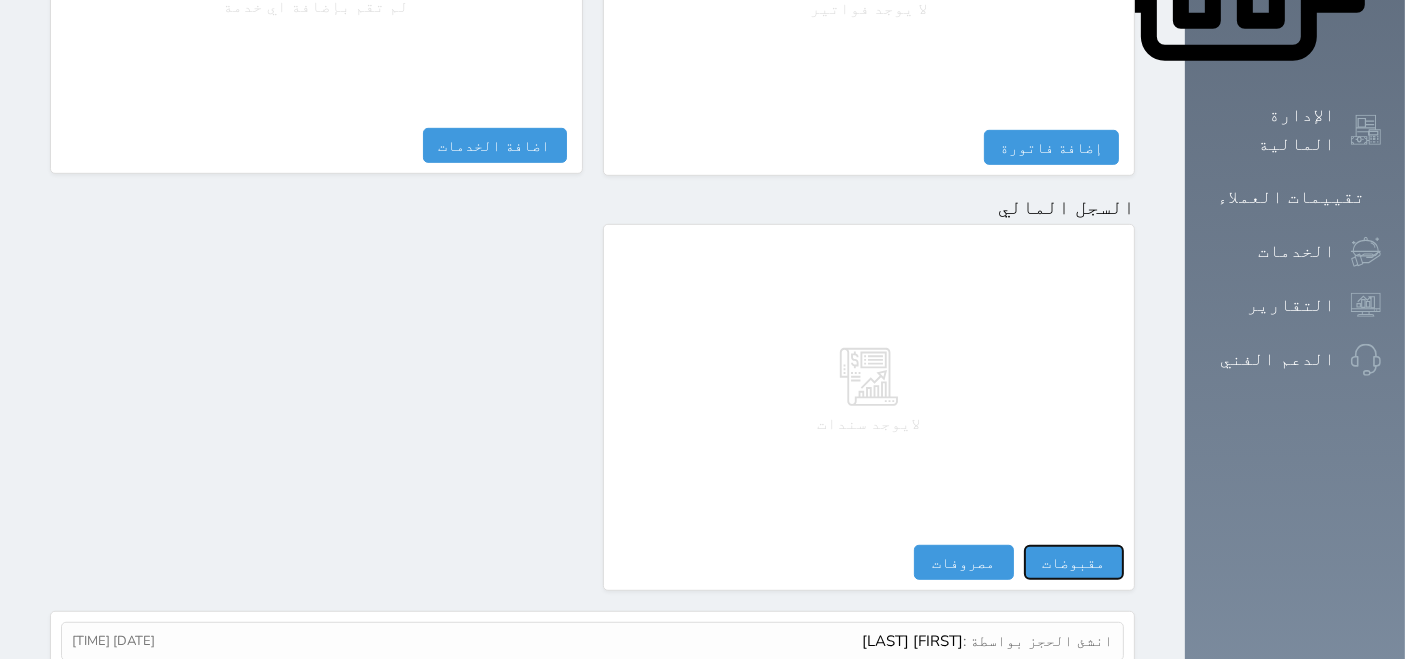 drag, startPoint x: 1202, startPoint y: 488, endPoint x: 1203, endPoint y: 498, distance: 10.049875 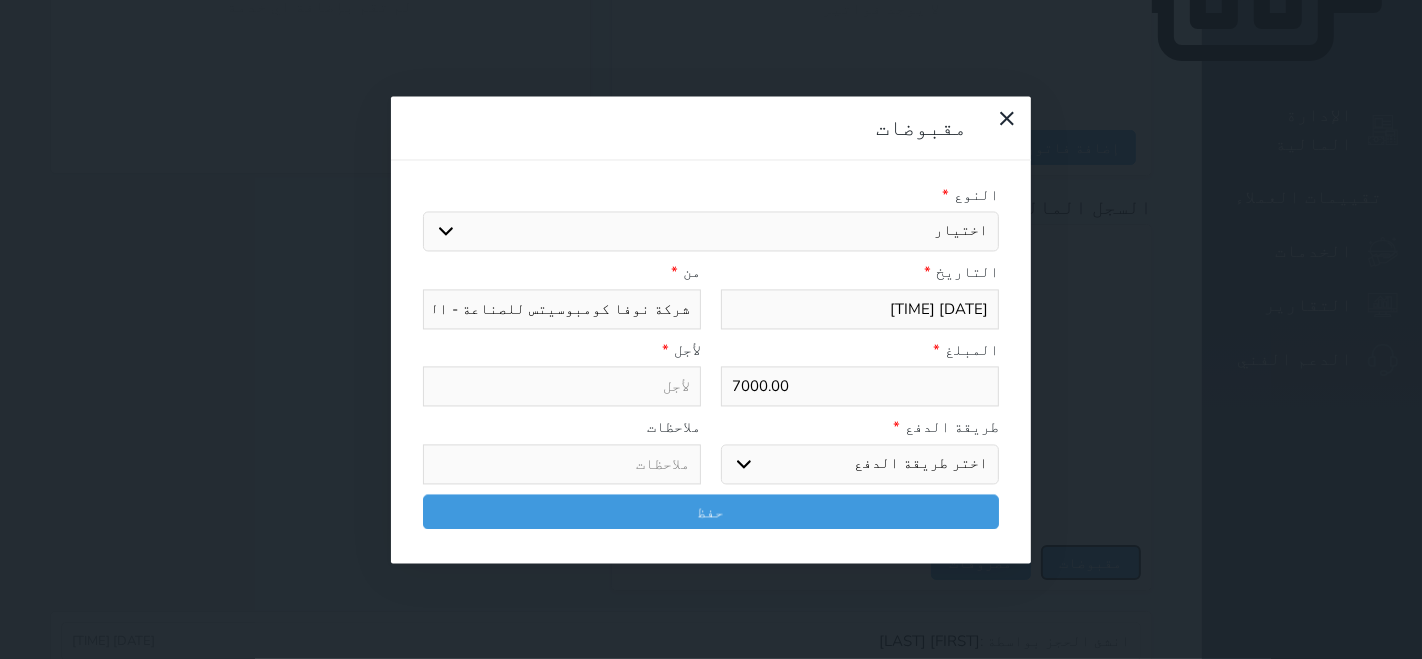 select 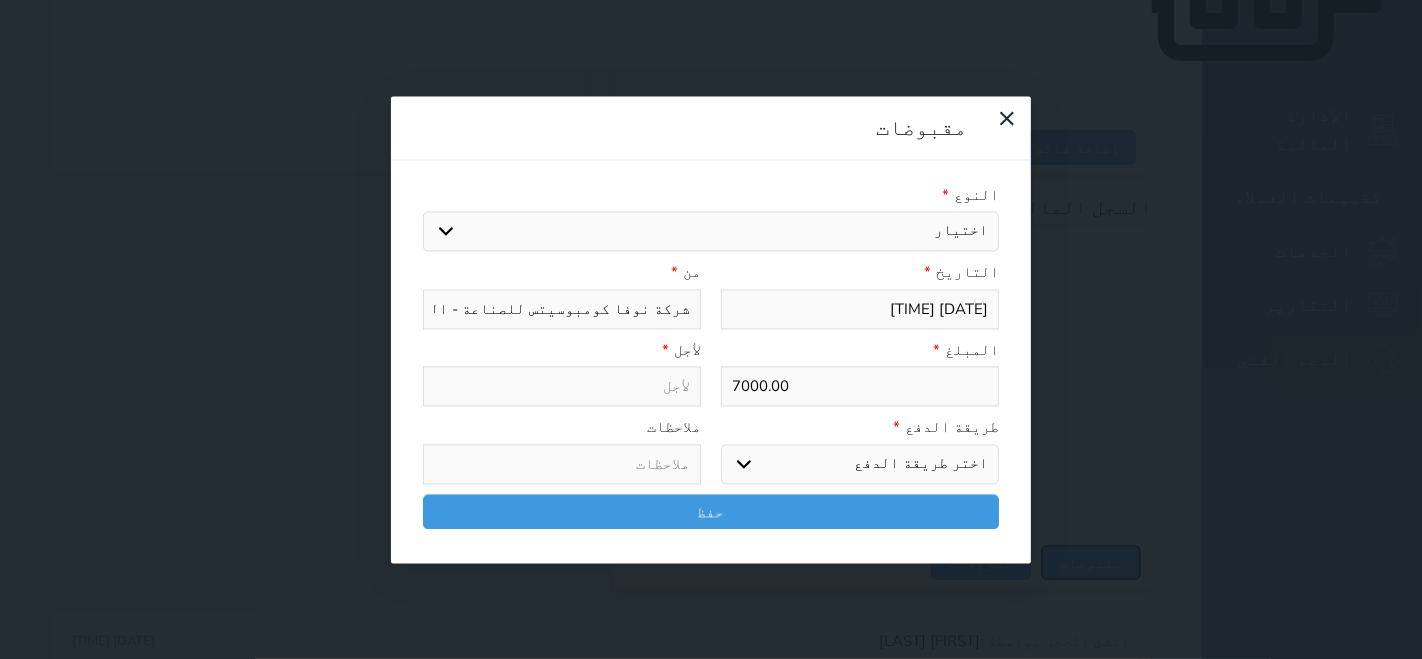 select 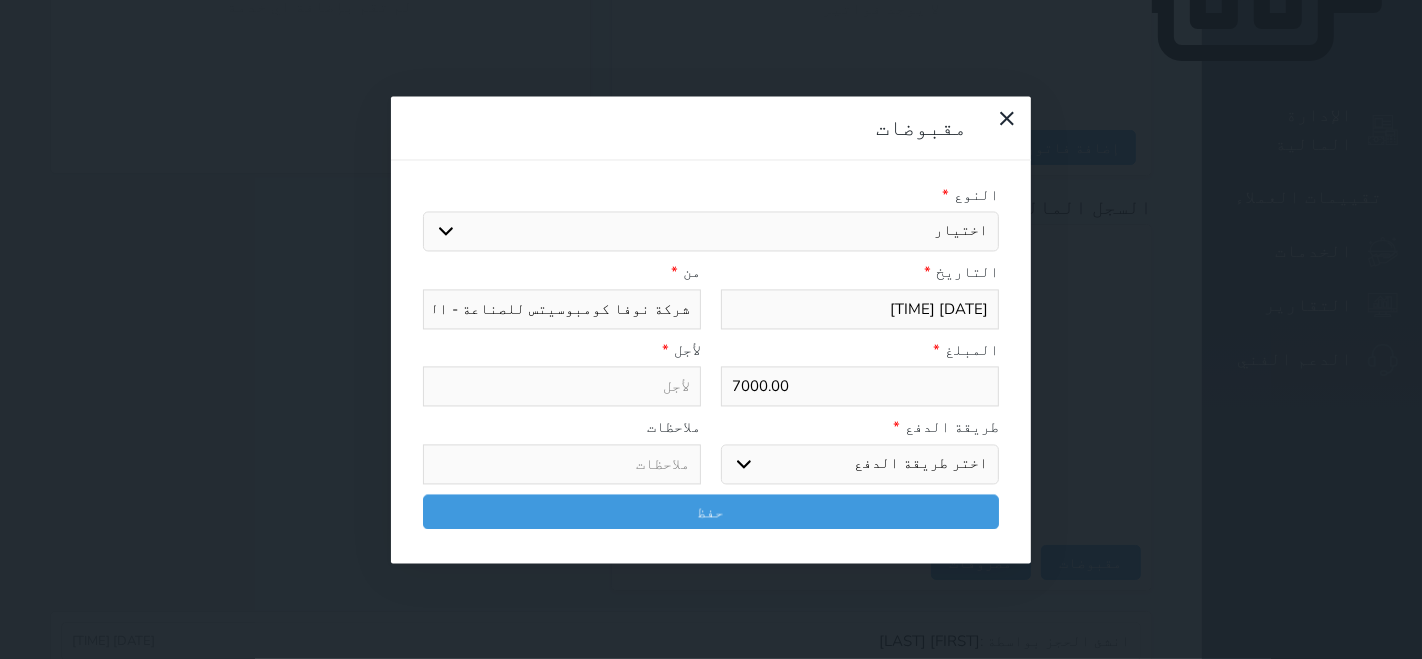 click on "اختيار   مقبوضات عامة قيمة إيجار فواتير تامين عربون لا ينطبق آخر مغسلة واي فاي - الإنترنت مواقف السيارات طعام الأغذية والمشروبات مشروبات المشروبات الباردة المشروبات الساخنة الإفطار غداء عشاء مخبز و كعك حمام سباحة الصالة الرياضية سبا و خدمات الجمال اختيار وإسقاط (خدمات النقل) ميني بار كابل - تلفزيون سرير إضافي تصفيف الشعر التسوق خدمات الجولات السياحية المنظمة خدمات الدليل السياحي" at bounding box center [711, 232] 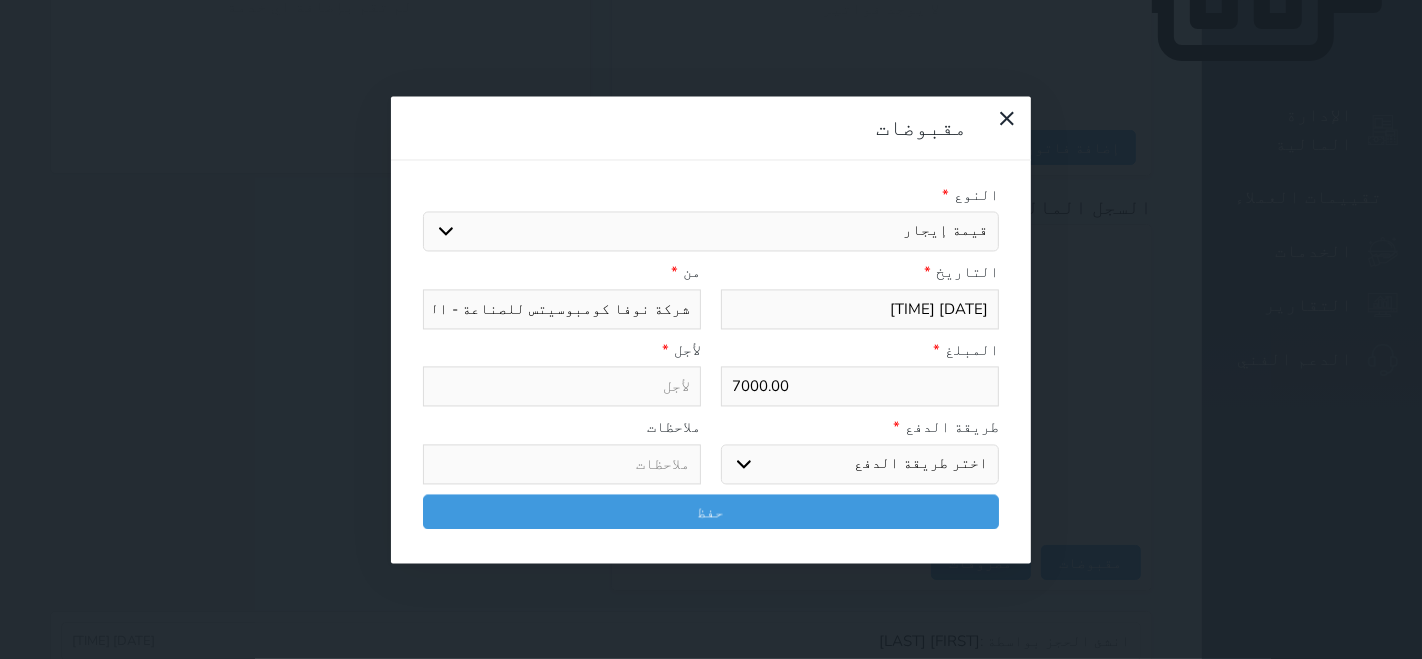 click on "اختيار   مقبوضات عامة قيمة إيجار فواتير تامين عربون لا ينطبق آخر مغسلة واي فاي - الإنترنت مواقف السيارات طعام الأغذية والمشروبات مشروبات المشروبات الباردة المشروبات الساخنة الإفطار غداء عشاء مخبز و كعك حمام سباحة الصالة الرياضية سبا و خدمات الجمال اختيار وإسقاط (خدمات النقل) ميني بار كابل - تلفزيون سرير إضافي تصفيف الشعر التسوق خدمات الجولات السياحية المنظمة خدمات الدليل السياحي" at bounding box center (711, 232) 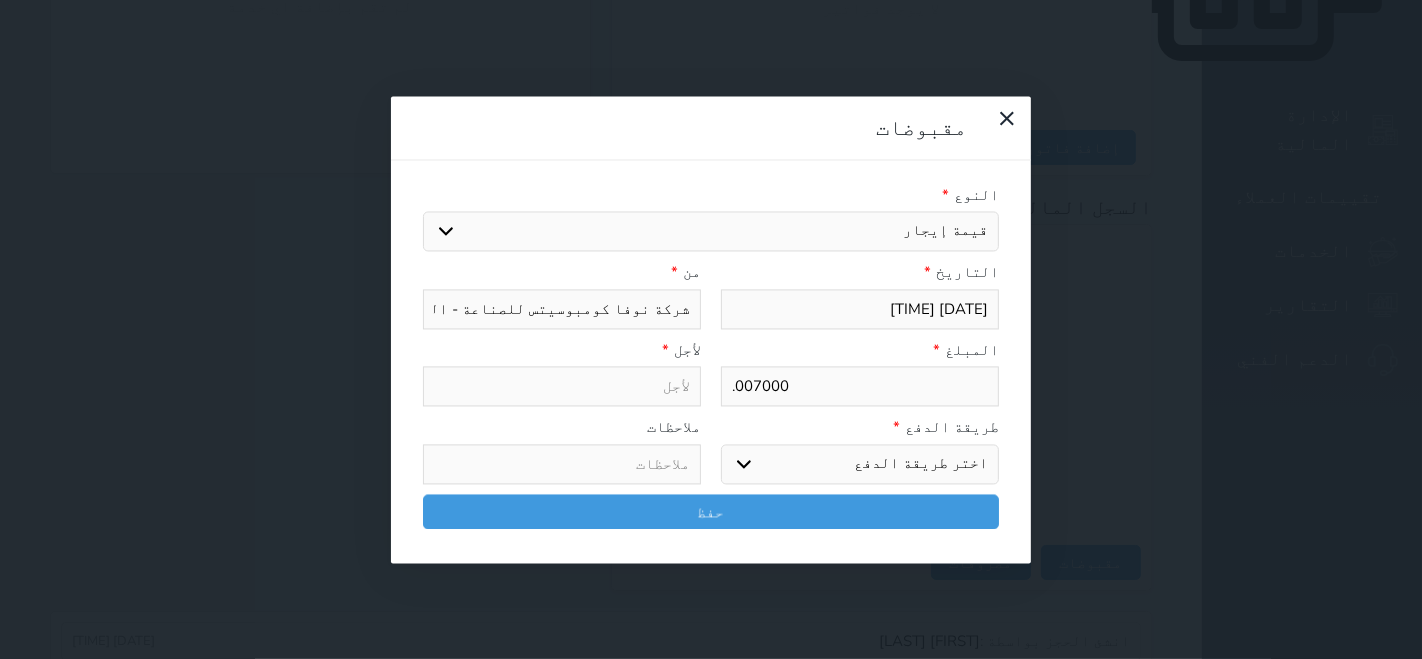 click on ".007000" at bounding box center [860, 387] 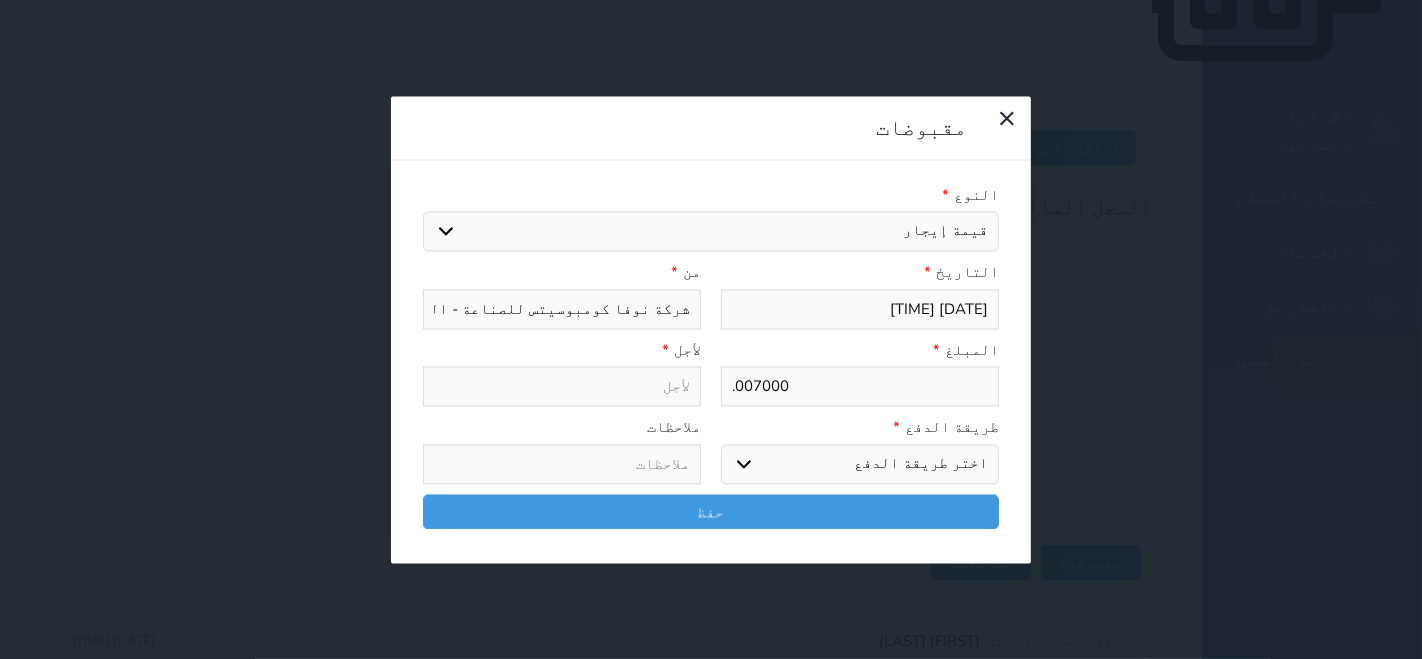 drag, startPoint x: 960, startPoint y: 292, endPoint x: 1006, endPoint y: 290, distance: 46.043457 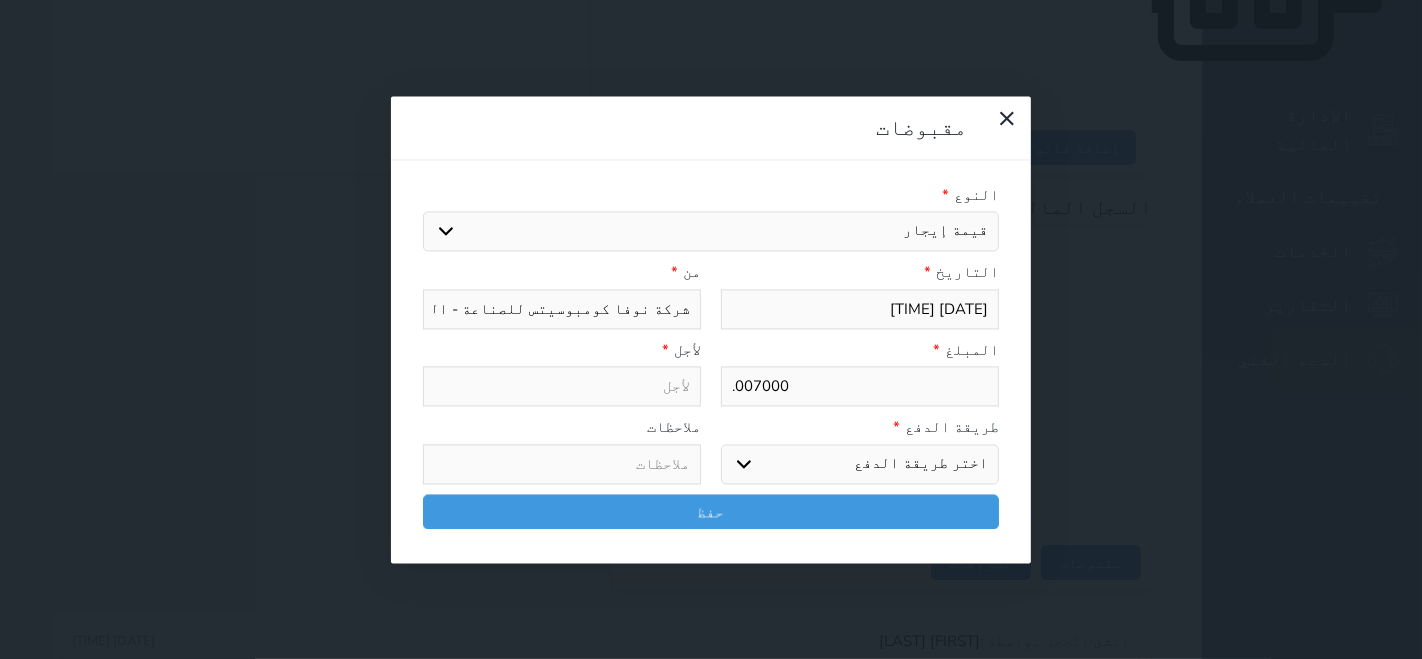 click on ".007000" at bounding box center [860, 387] 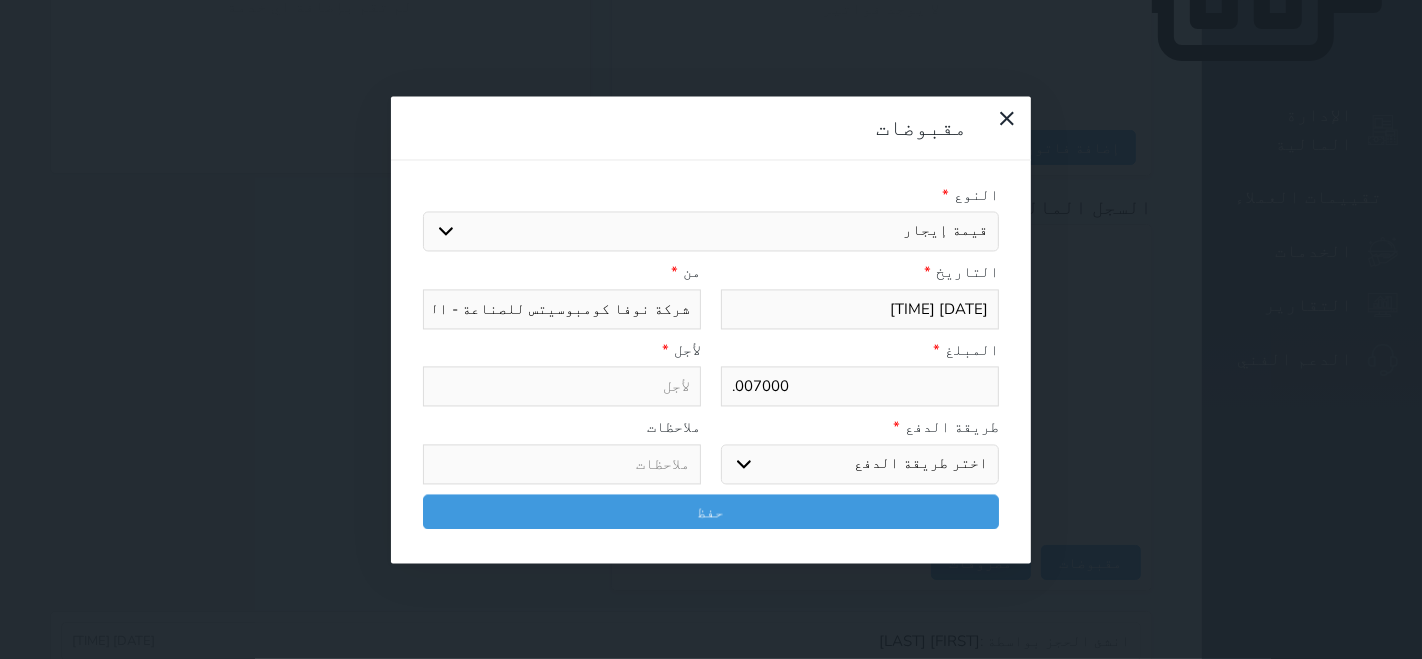 type on ".3" 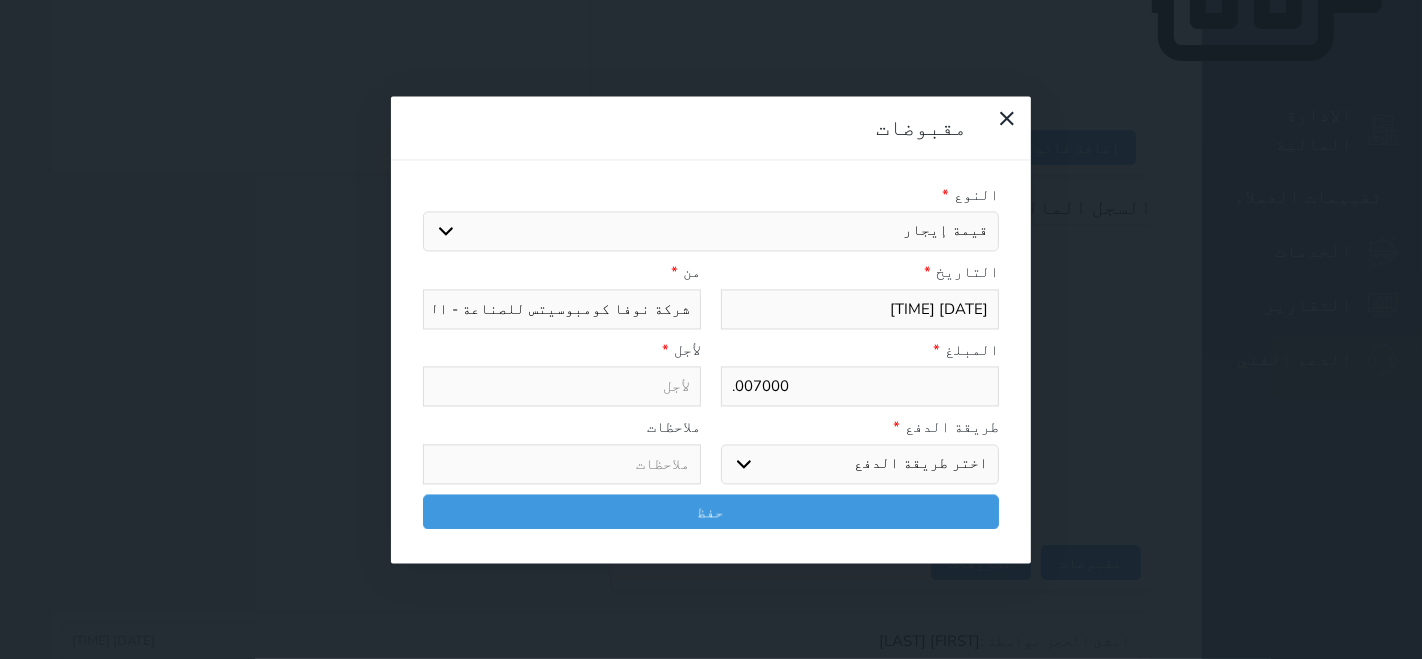 select 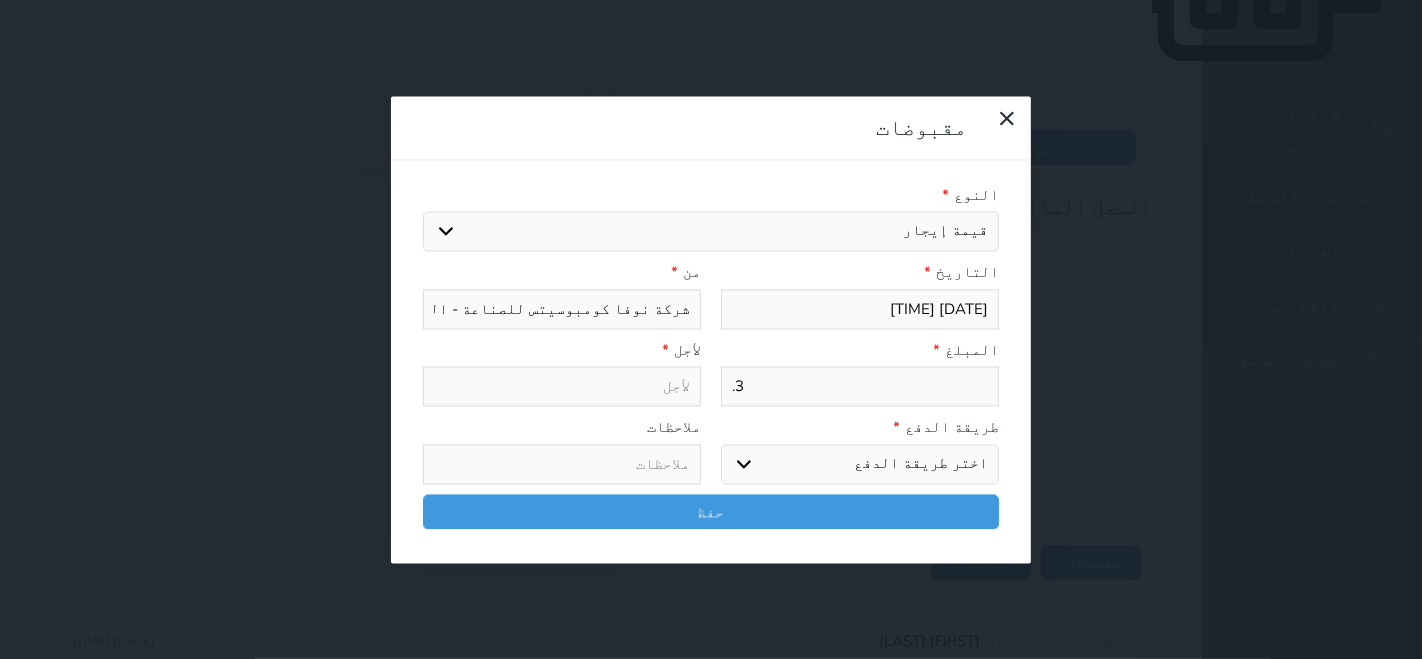 click on ".3" at bounding box center (860, 387) 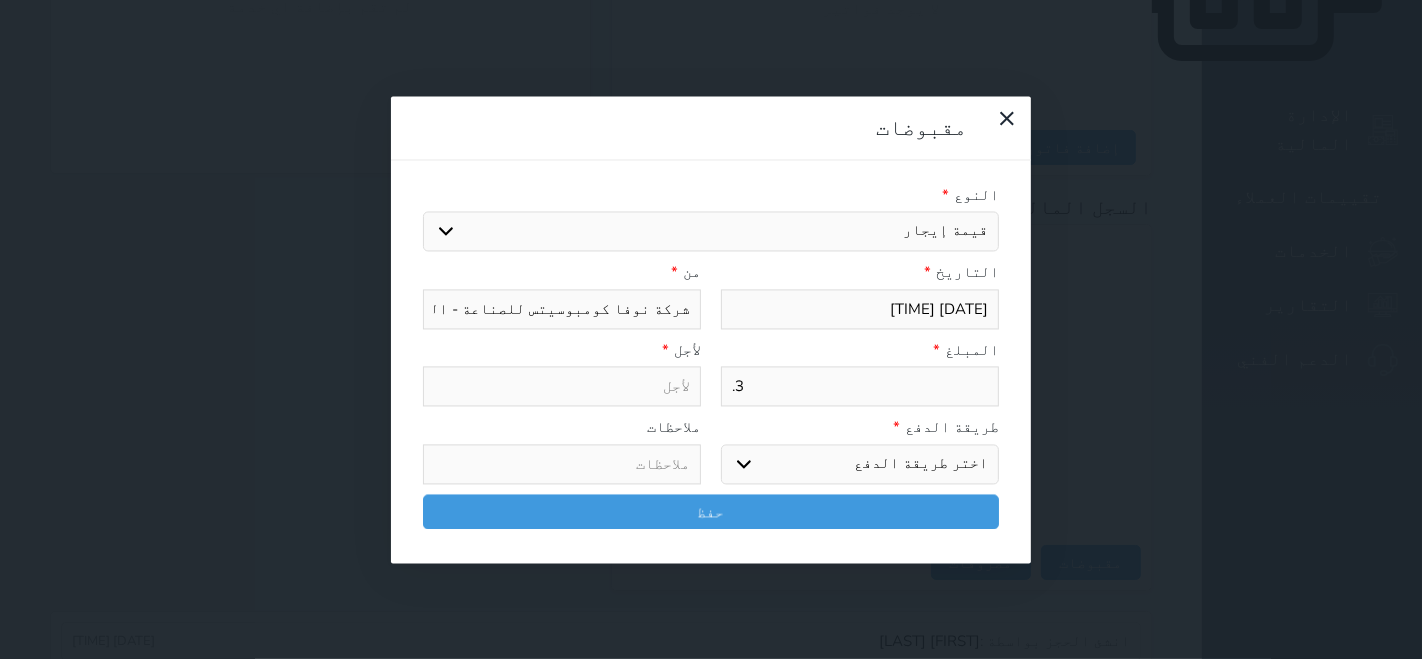 type on "قيمة إيجار - الوحدة - 205" 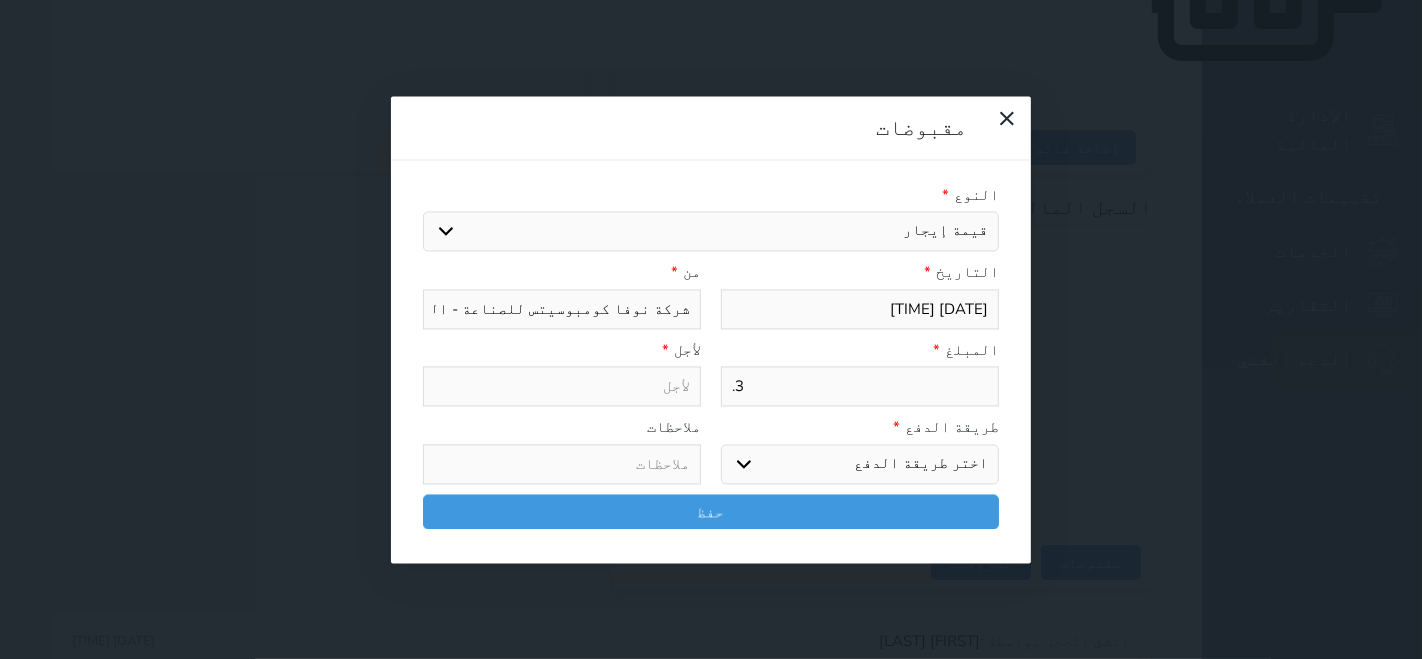 select 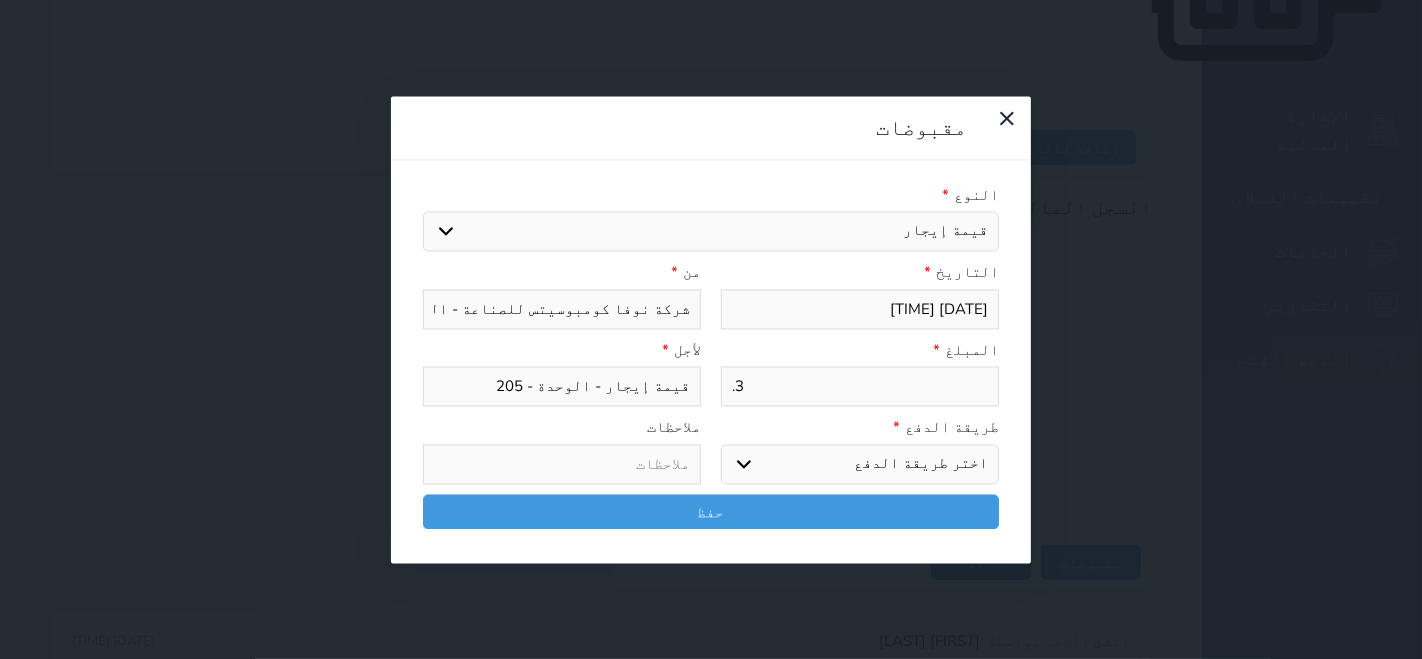 click on ".3" at bounding box center [860, 387] 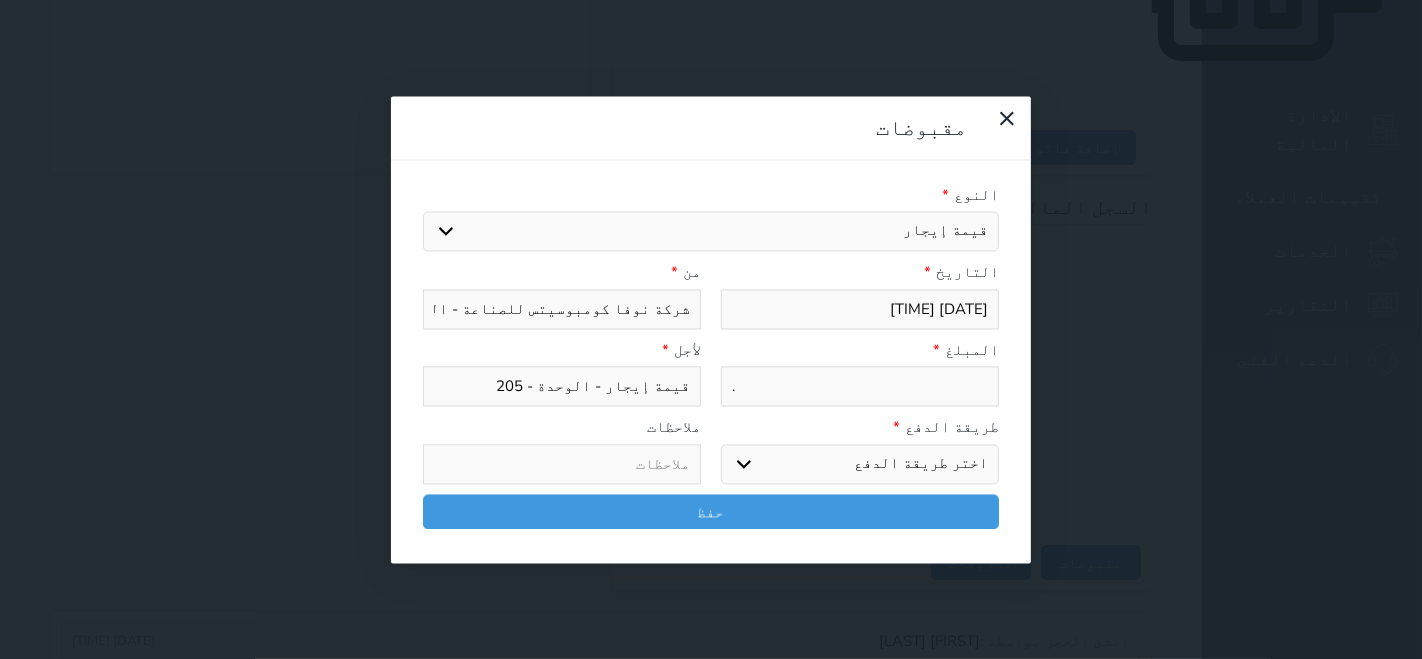 type 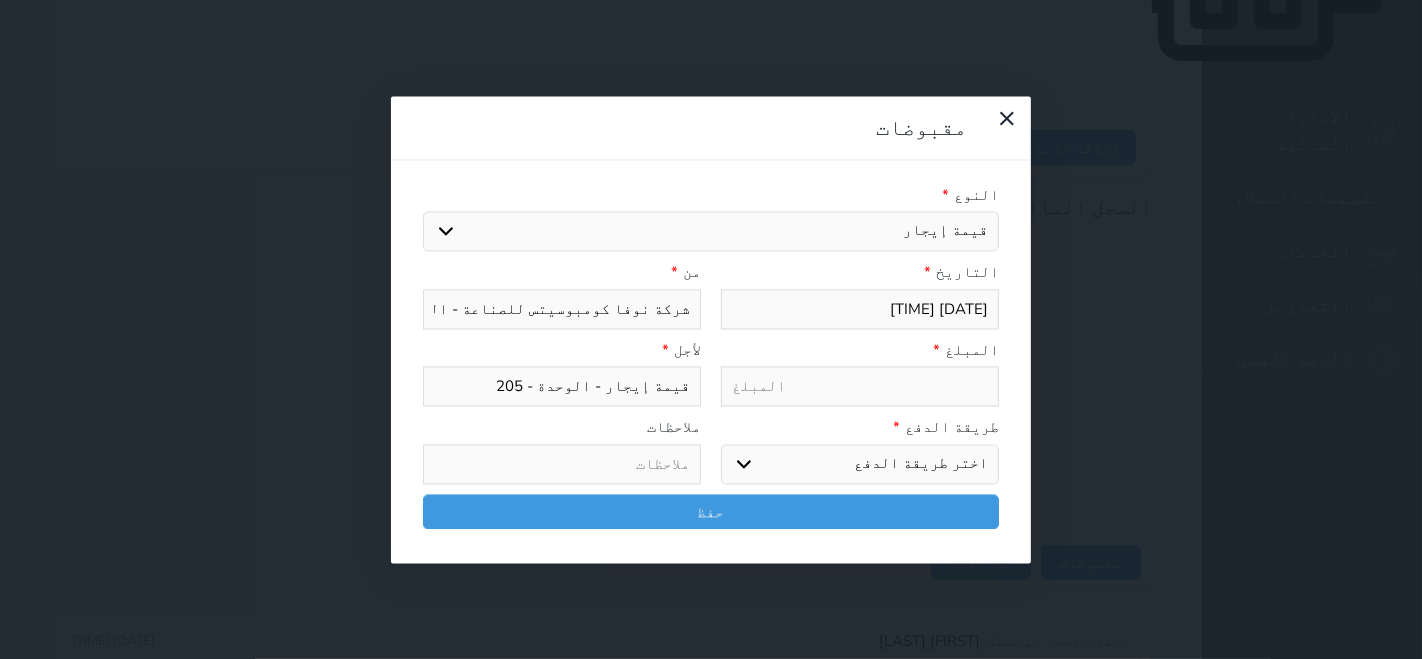 click at bounding box center [860, 387] 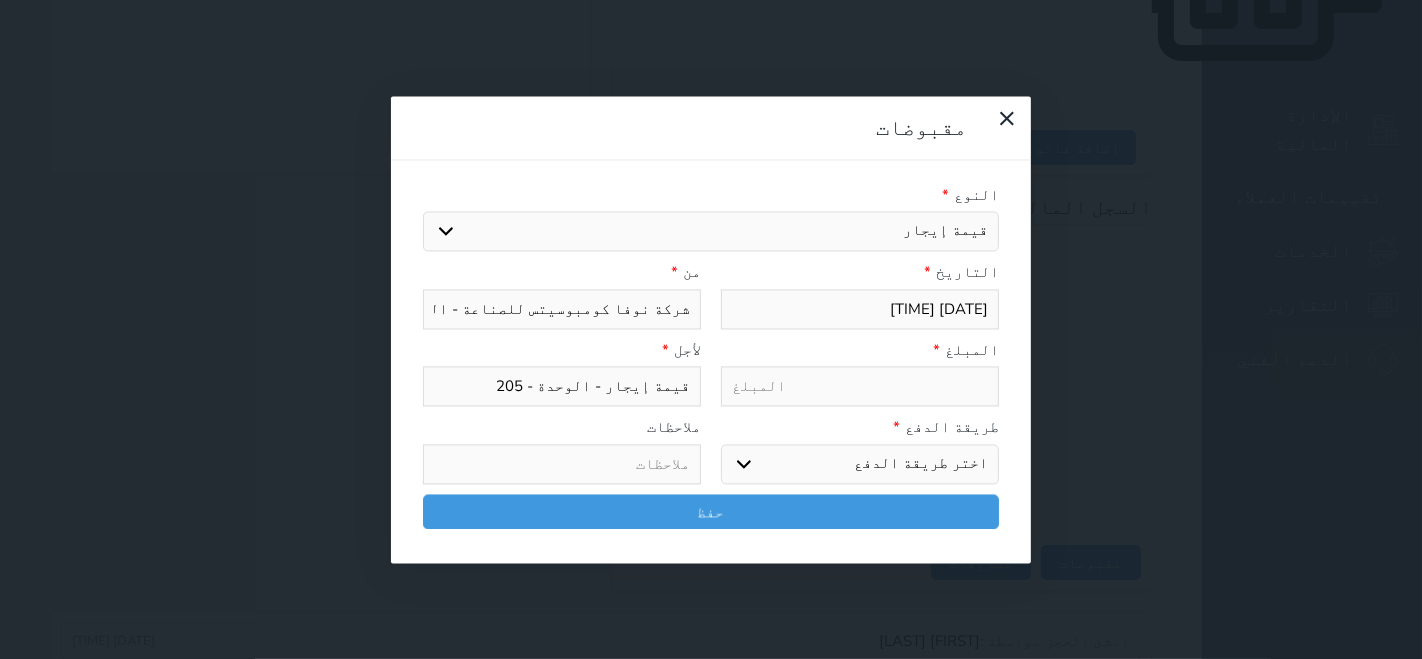 type on "3" 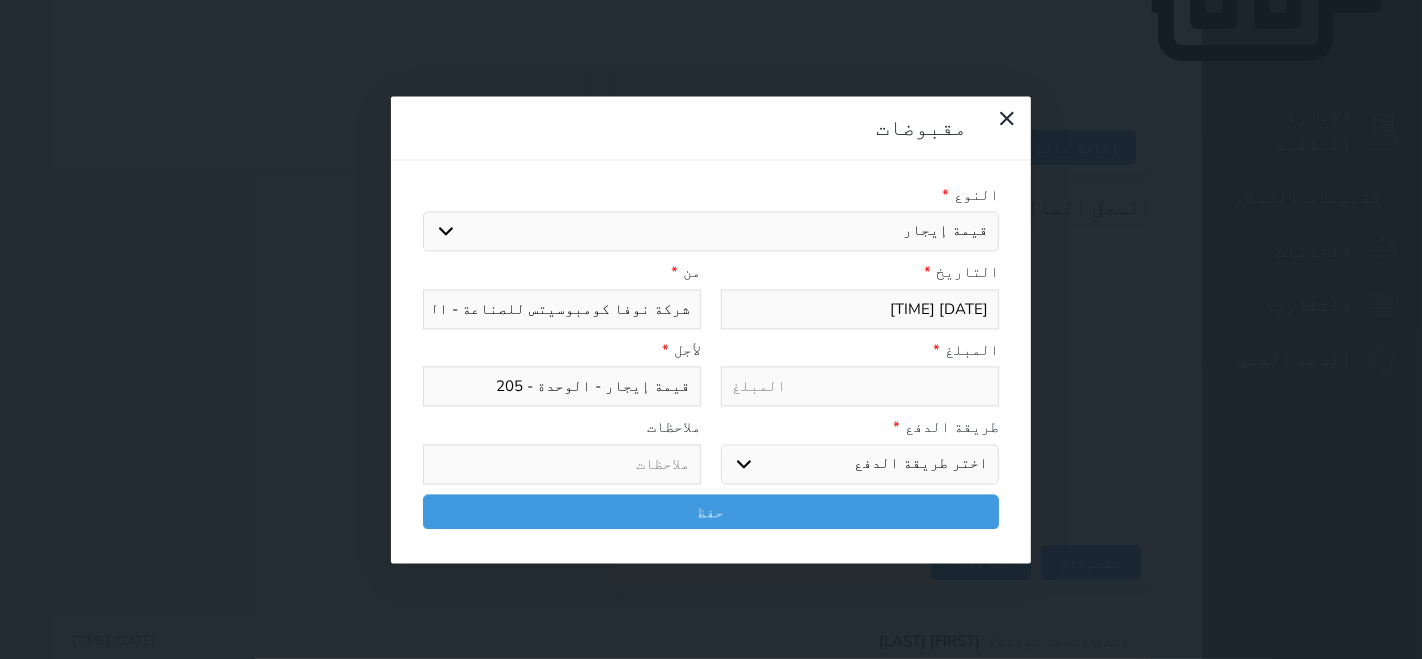select 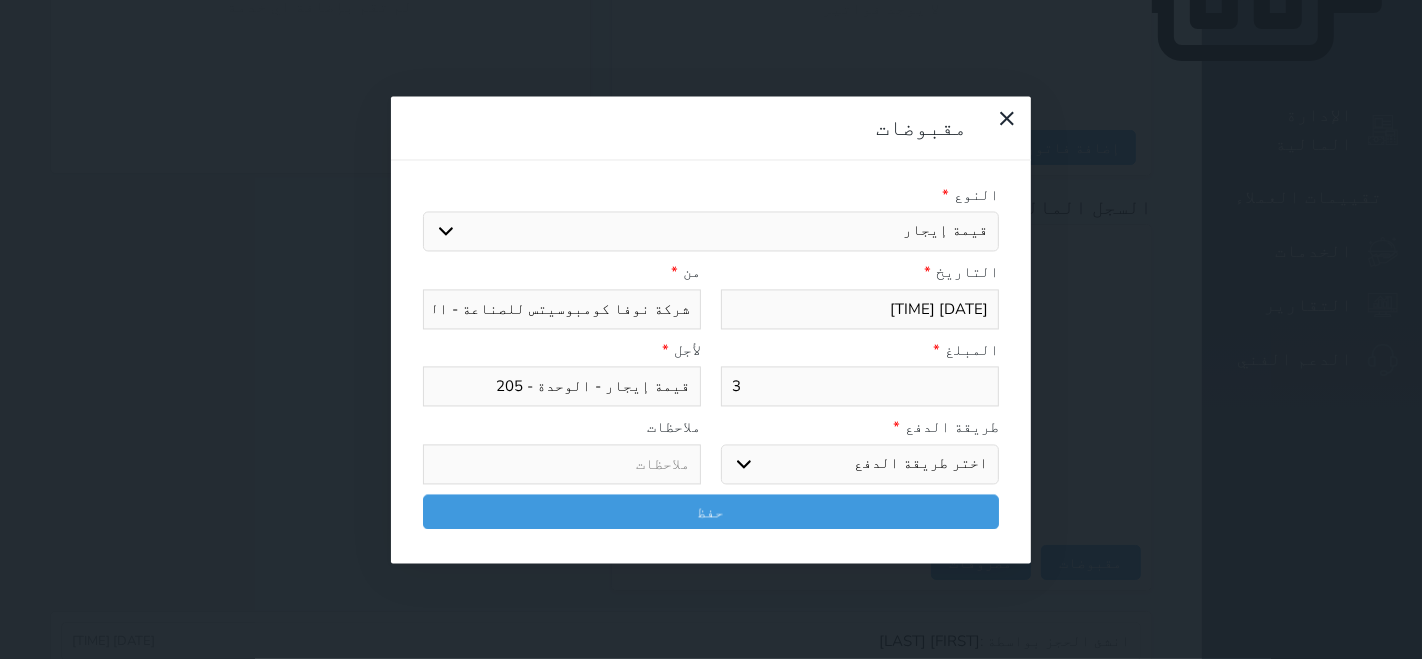type on "35" 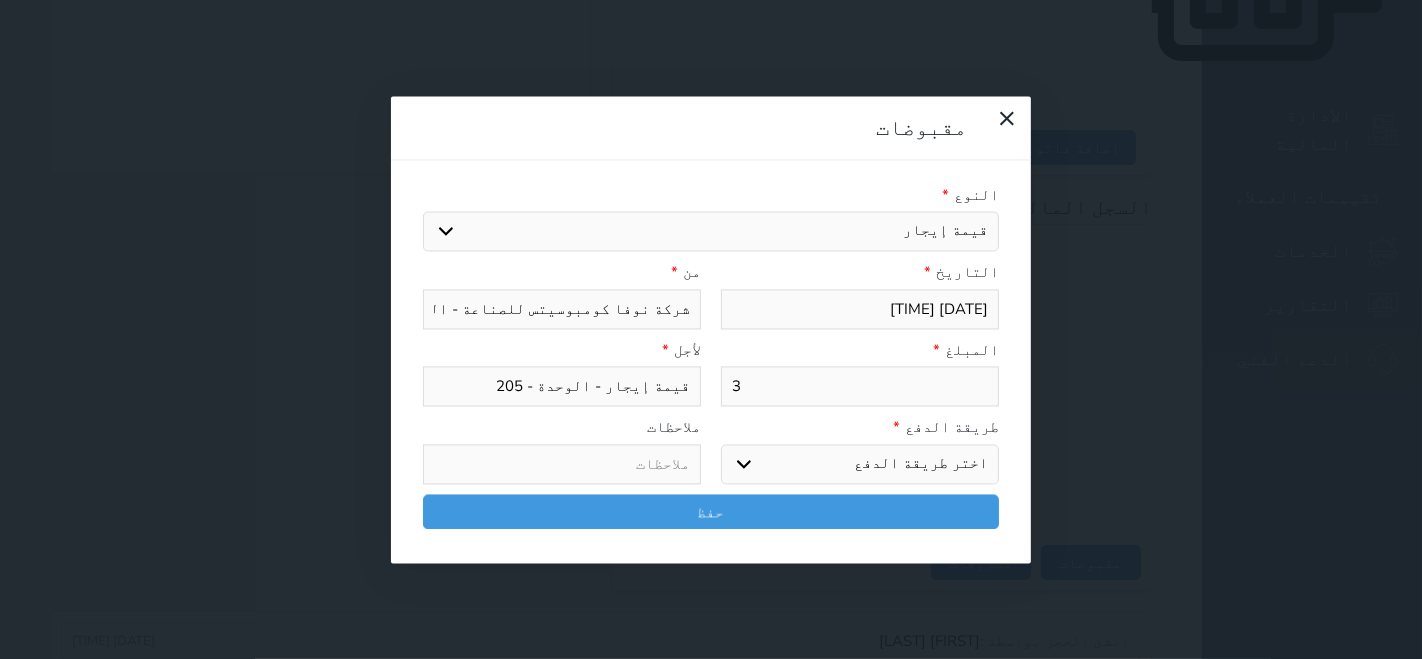 select 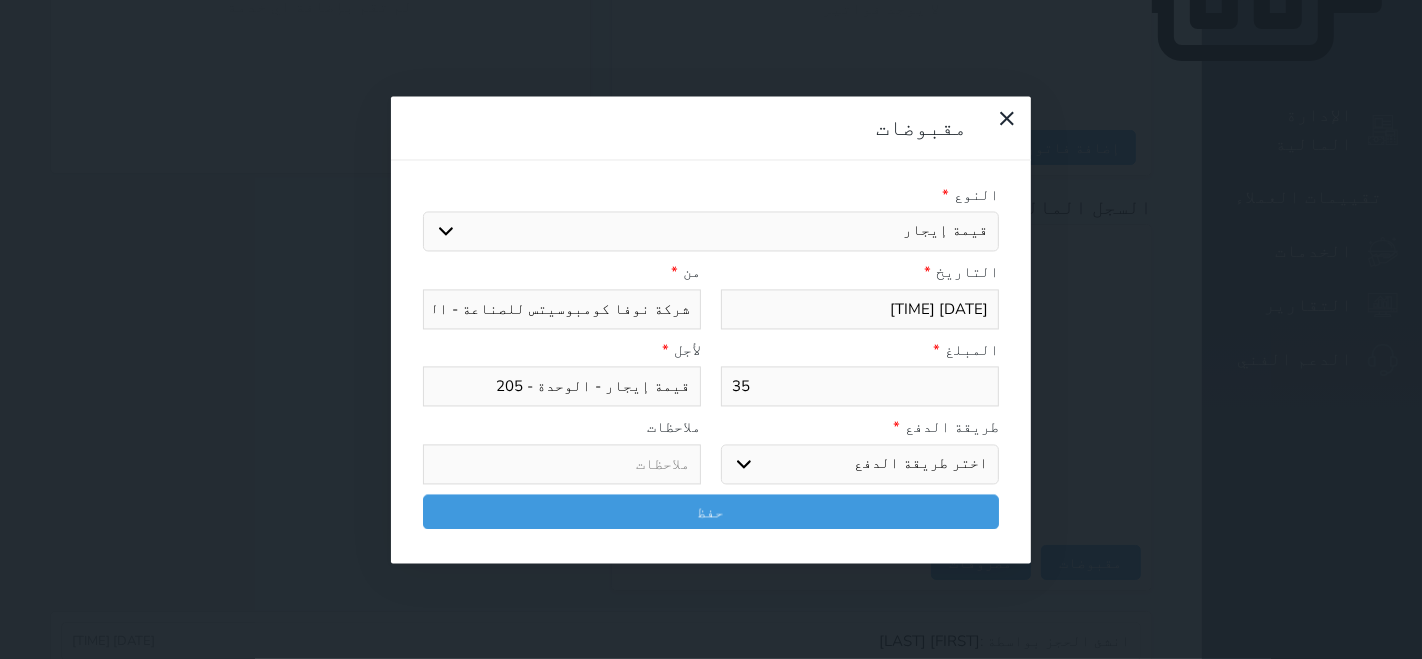 type on "350" 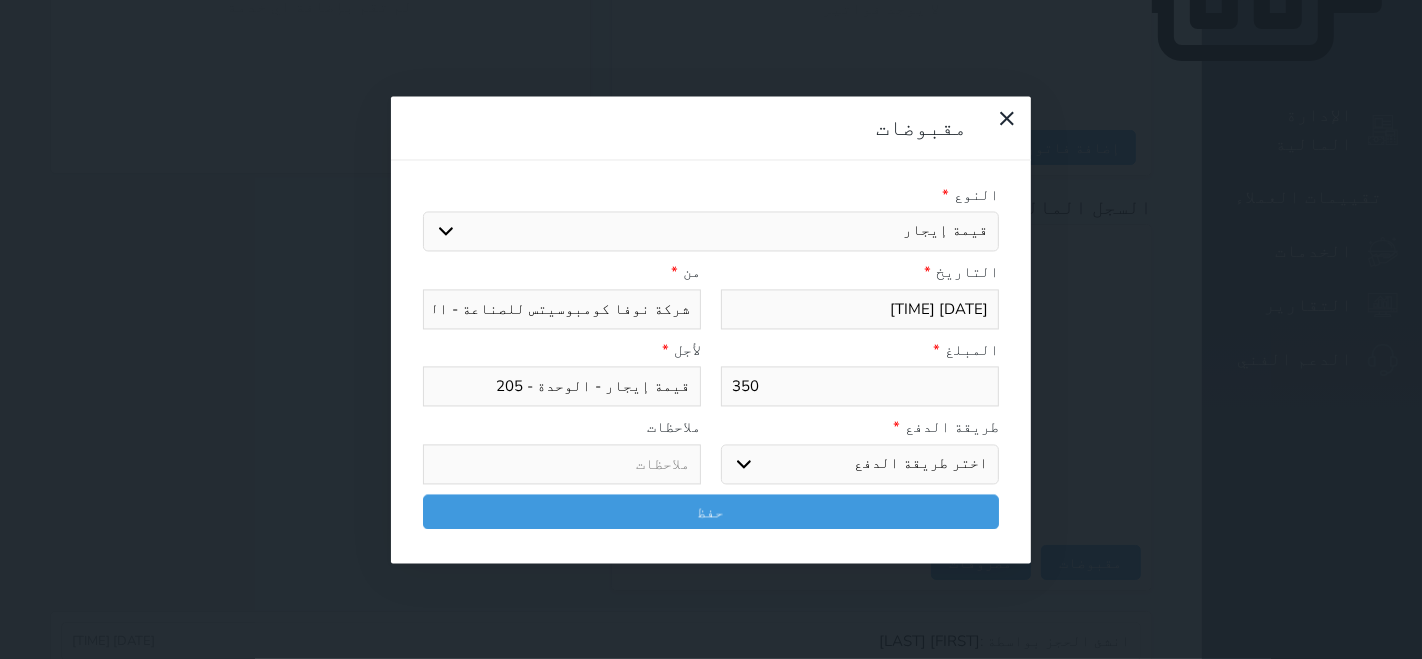 type on "3500" 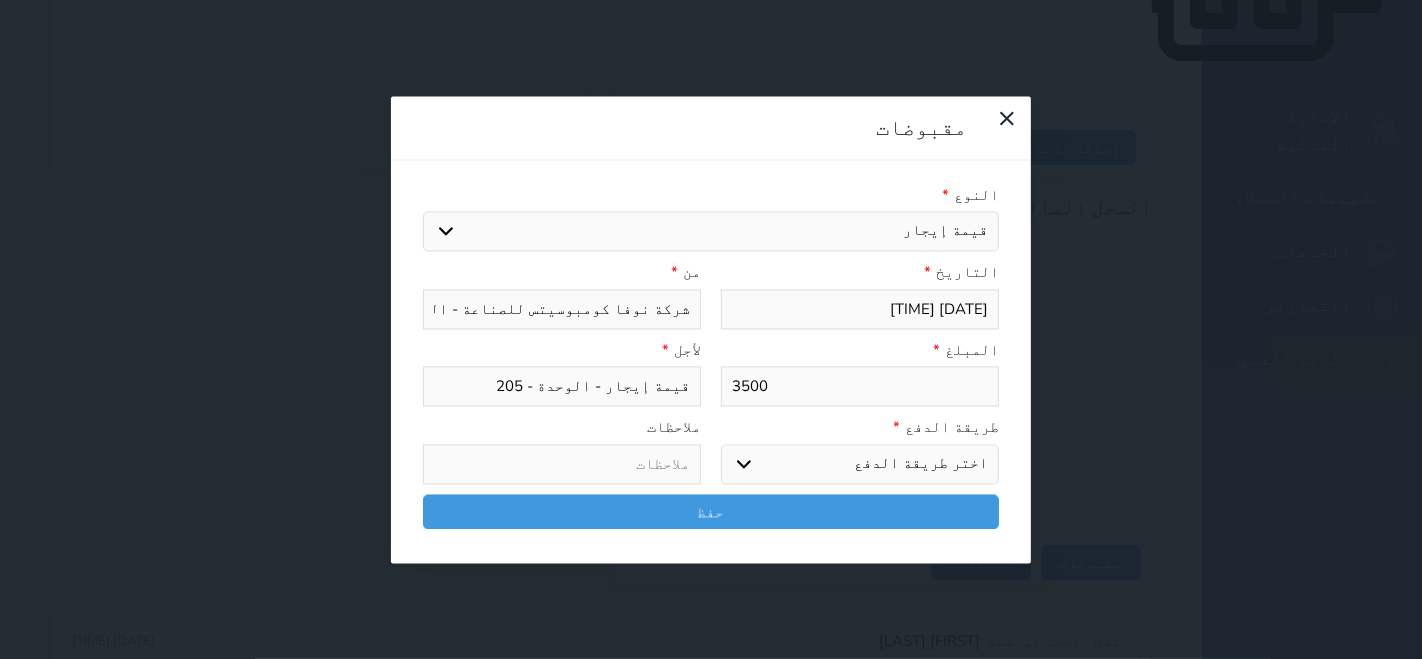 type on "3500" 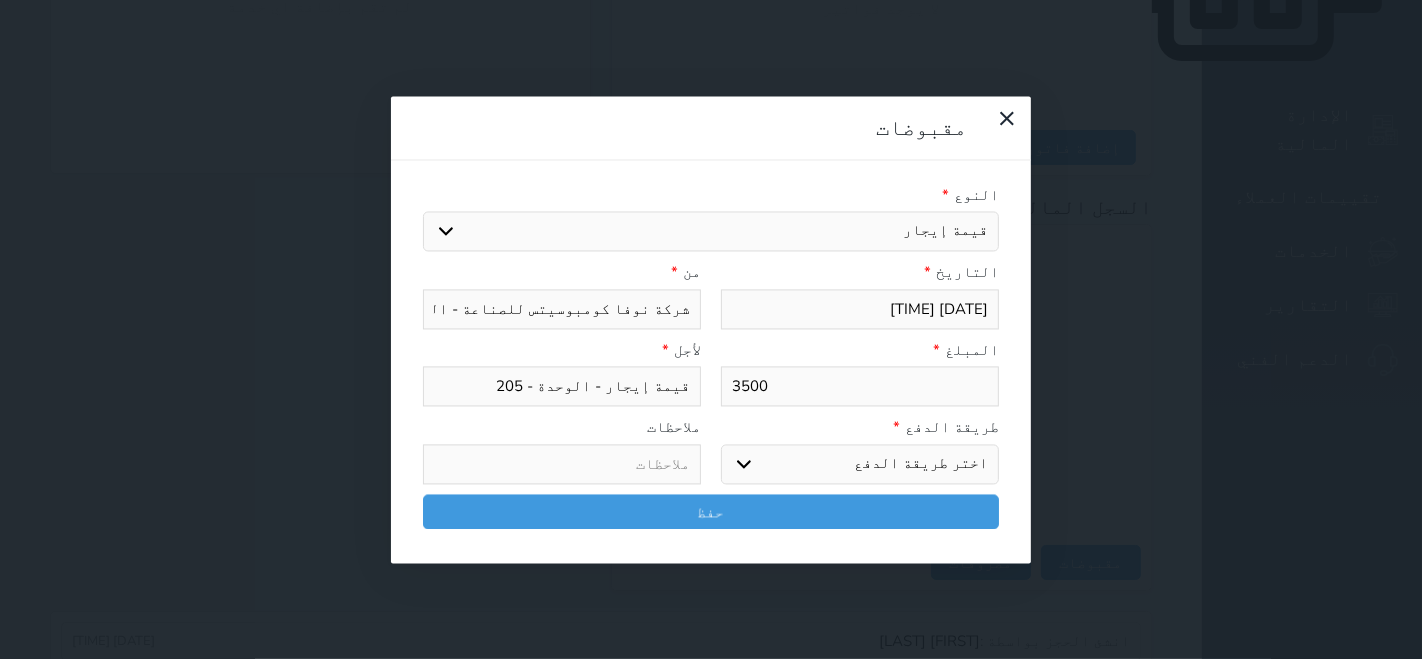click on "اختر طريقة الدفع   دفع نقدى   تحويل بنكى   مدى   بطاقة ائتمان   آجل" at bounding box center [860, 464] 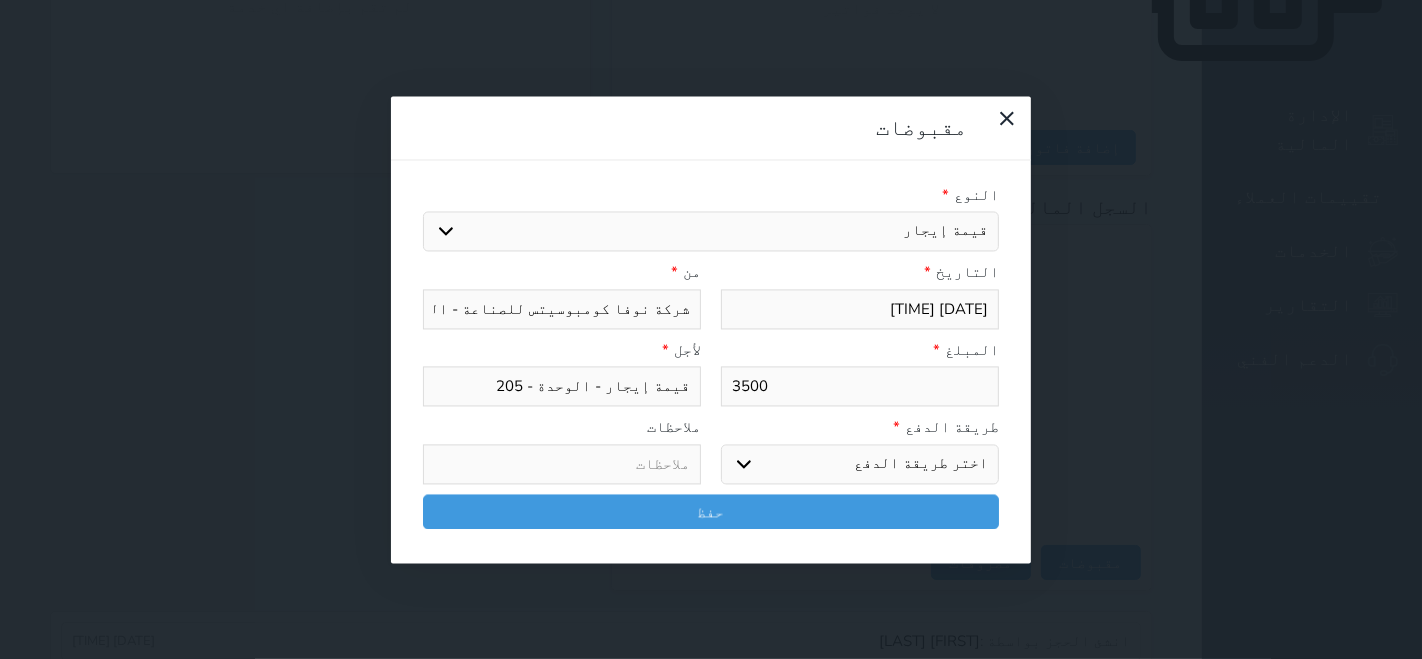 select on "mada" 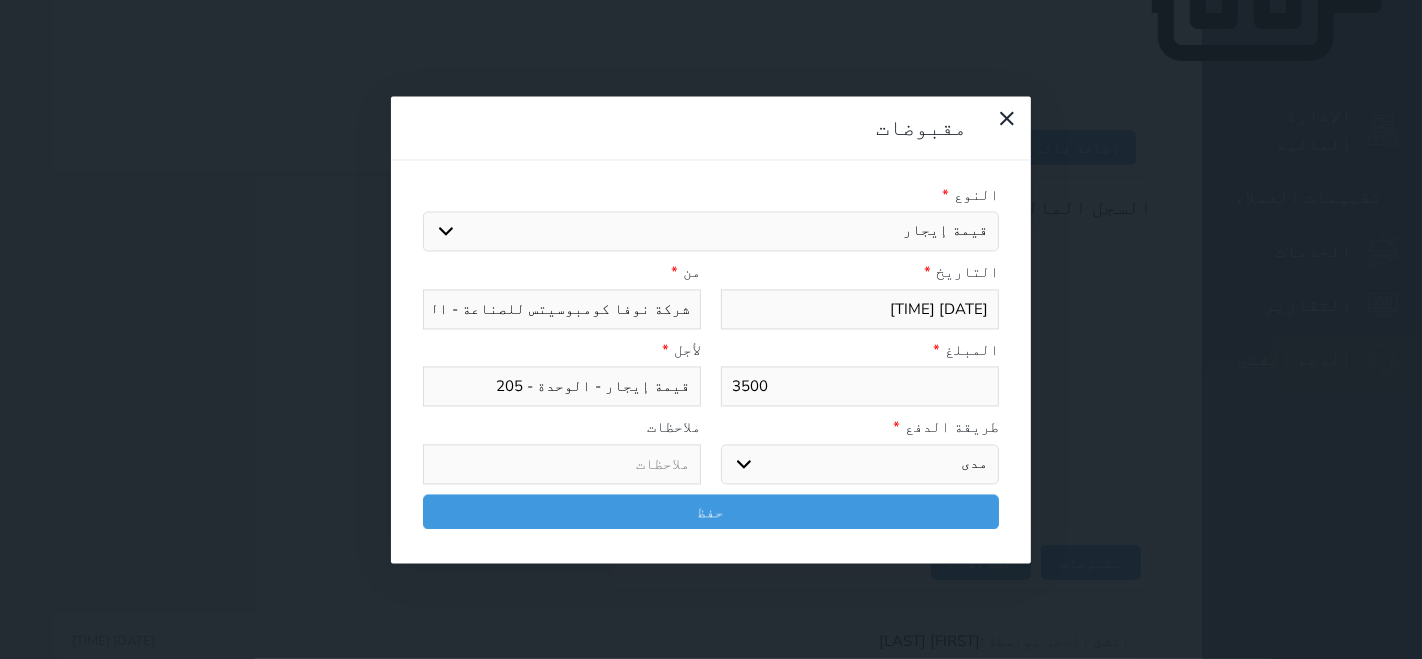 click on "اختر طريقة الدفع   دفع نقدى   تحويل بنكى   مدى   بطاقة ائتمان   آجل" at bounding box center (860, 464) 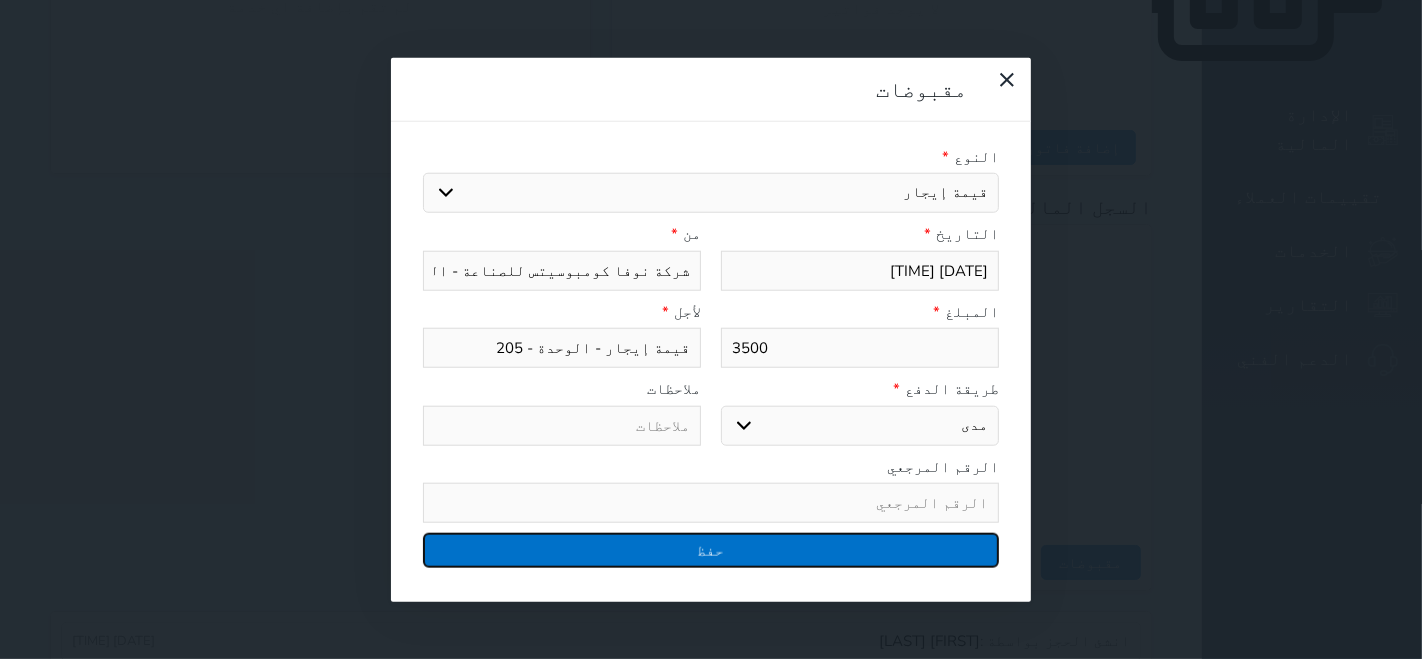 click on "حفظ" at bounding box center [711, 550] 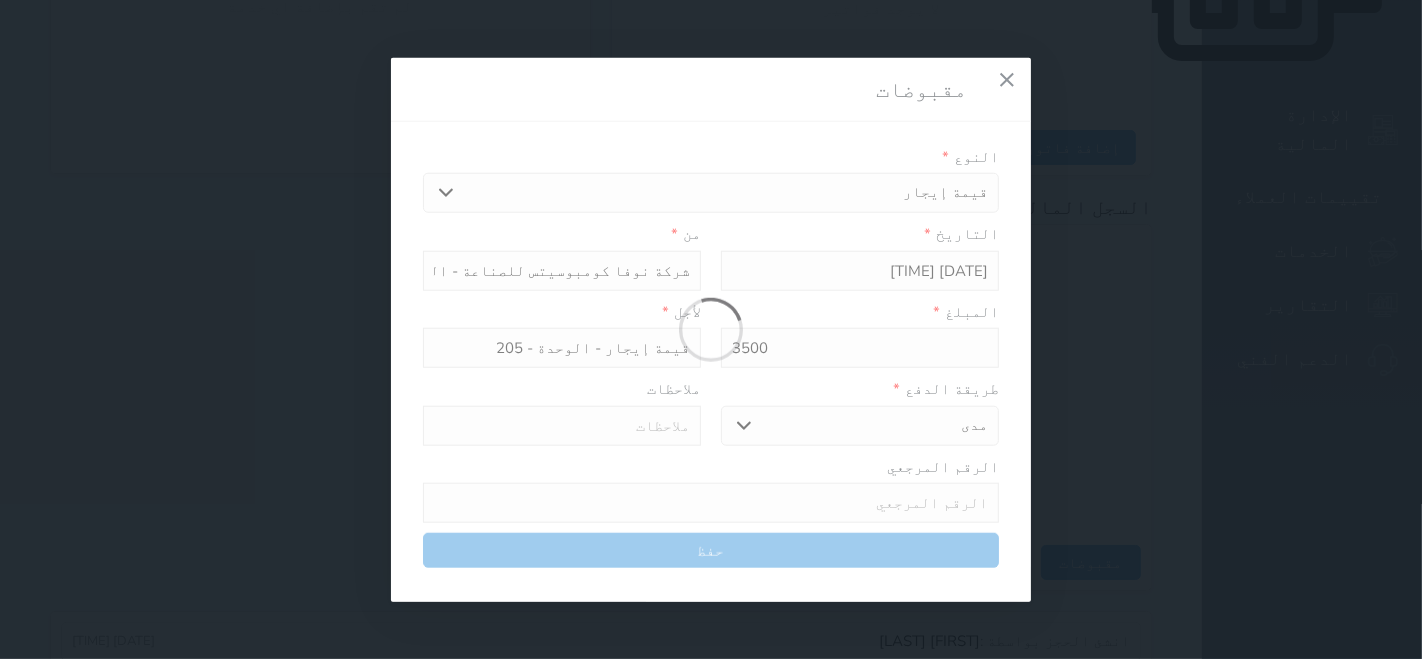select 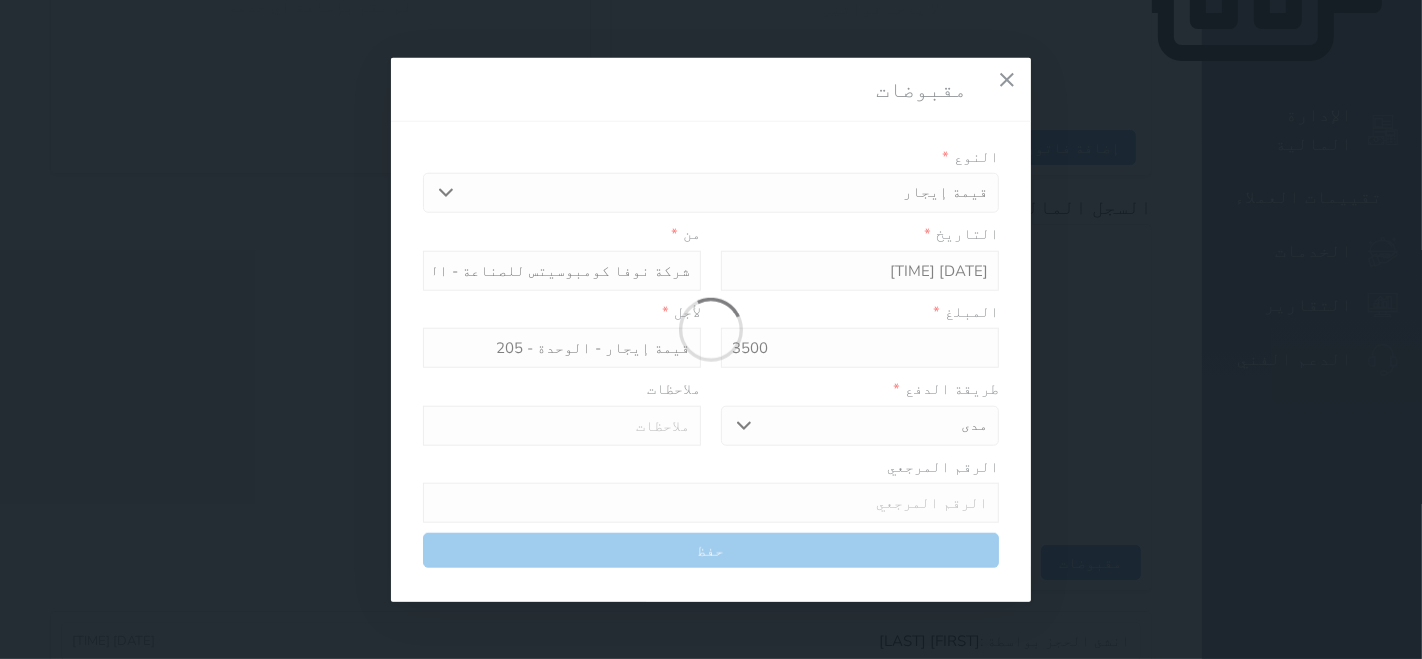 type 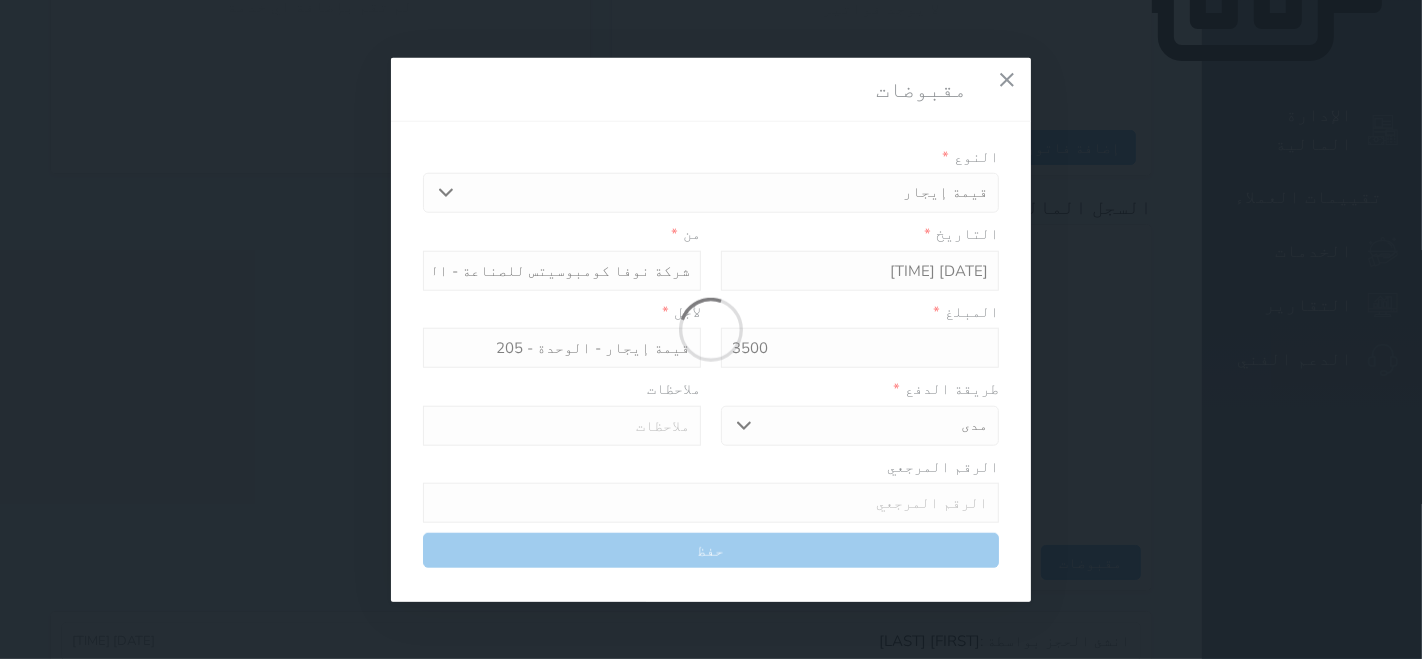 type on "0" 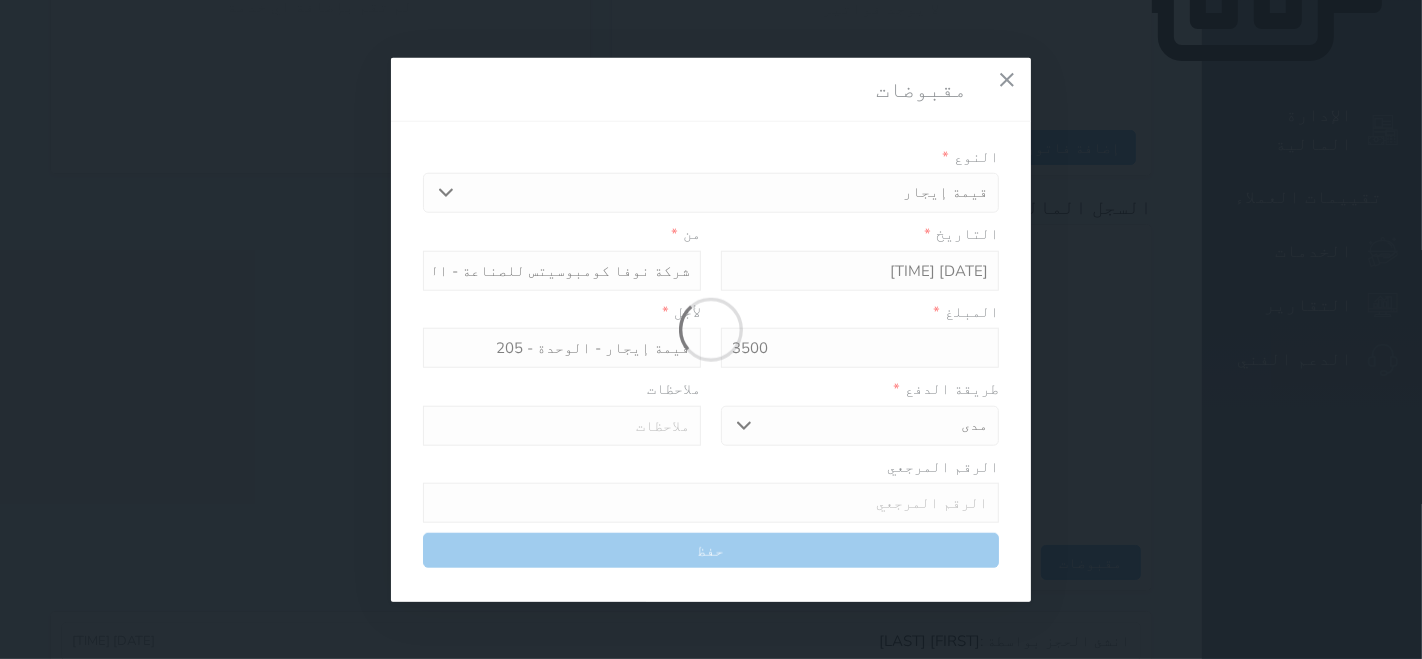 select 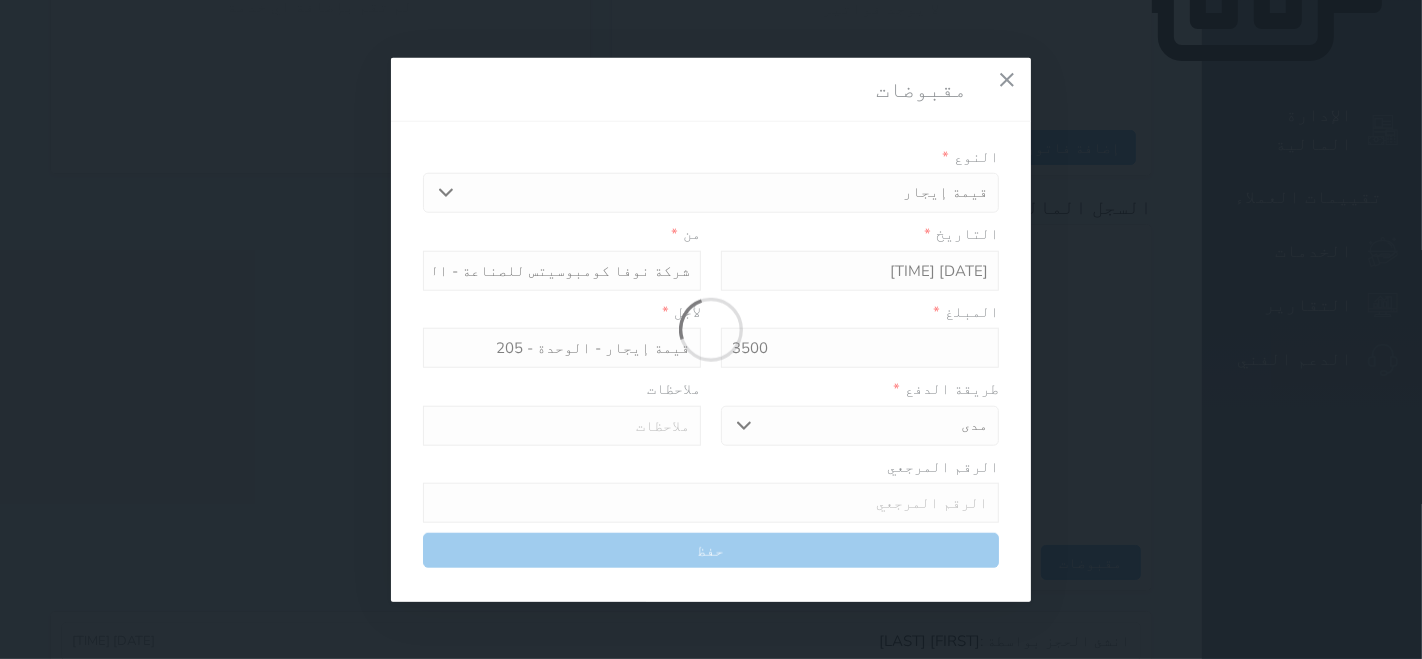 type on "0" 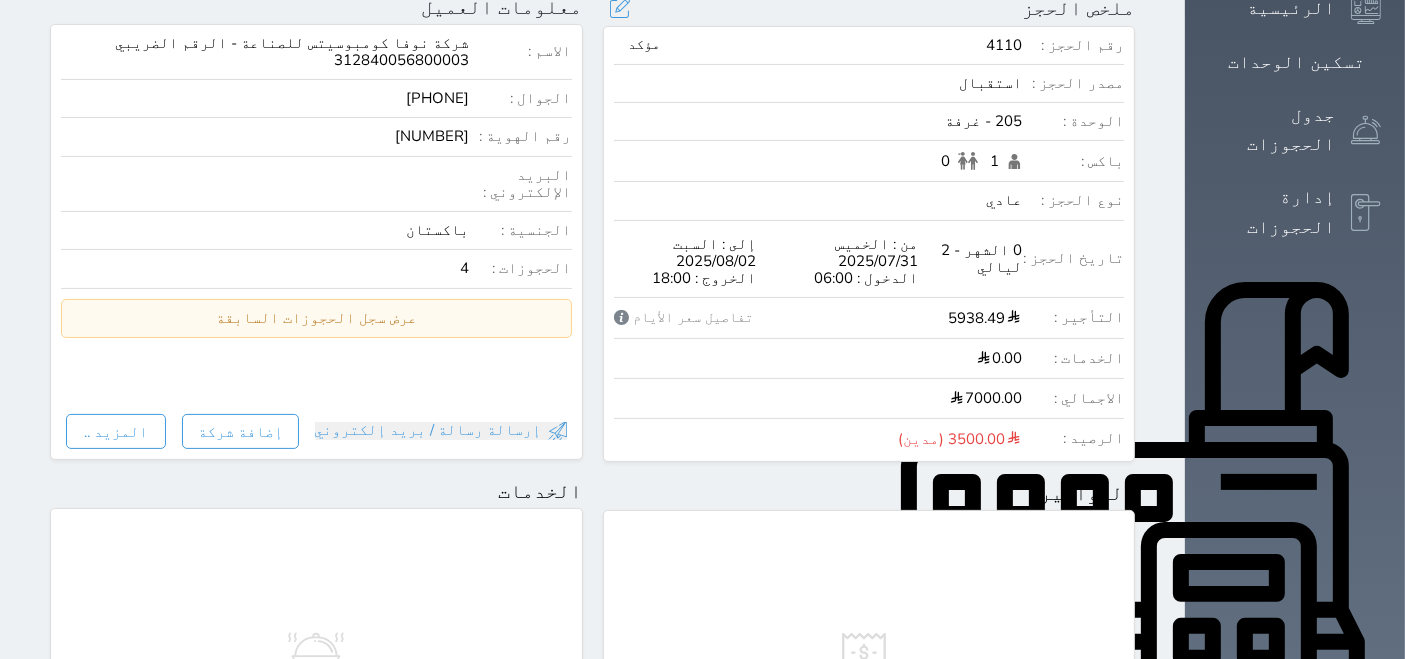 scroll, scrollTop: 395, scrollLeft: 0, axis: vertical 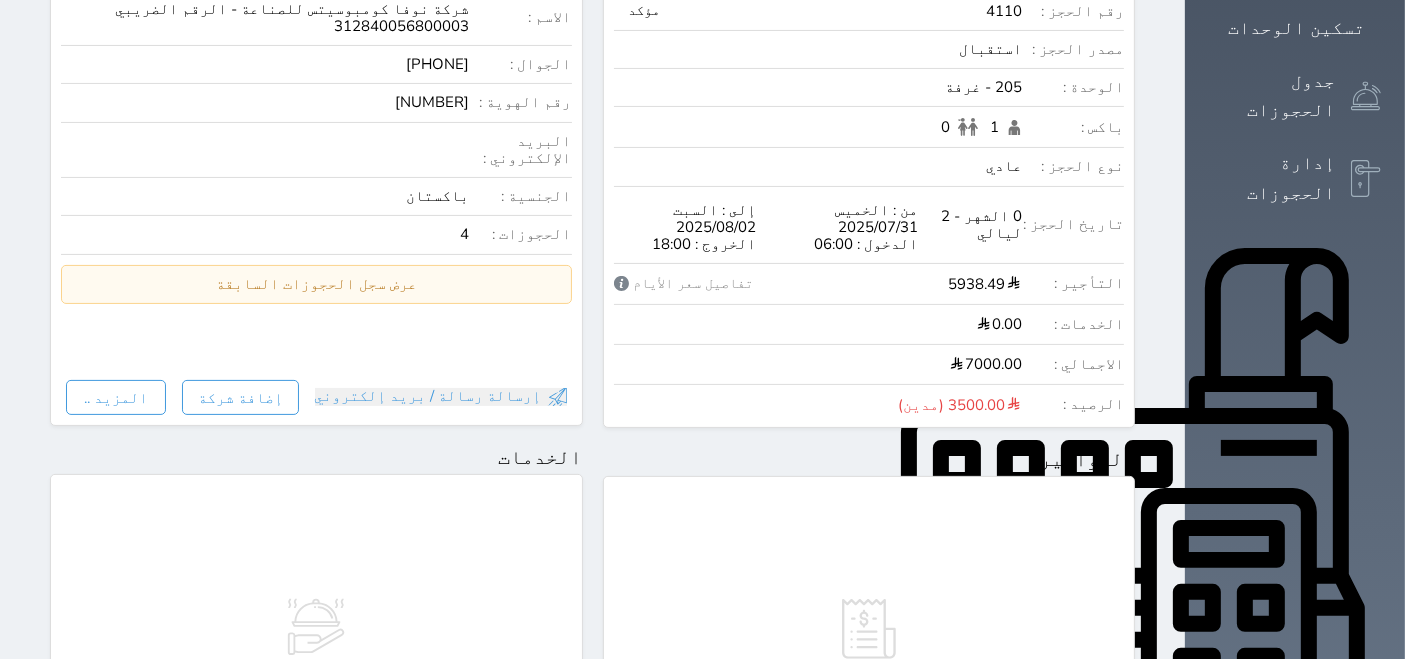 click on "رقم الحجز :
[NUMBER]
مؤكد     مصدر الحجز :   استقبال
الوحدة :   205 - غرفة   باكس :           1                 0   نوع الحجز :
عادي
تاريخ الحجز :     0 الشهر - 2 ليالي   من : [DAY] [MONTH] [DAY_NUM]   الدخول : [TIME]   إلى : [DAY] [MONTH] [DAY_NUM]   الخروج : [TIME]   التأجير :   [PRICE]    تفاصيل سعر الأيام         تفاصيل سعر الأيام                   سعر الشهر   [PRICE]                       هل انت متأكد ؟   This action will change the specified price on targetted dates, would you like to continue ?   Yes, confirm !    لا تراجع !     الخدمات :   [PRICE]    الاجمالي :   [PRICE]    الرصيد :    [PRICE]      (مدين)" at bounding box center [869, 210] 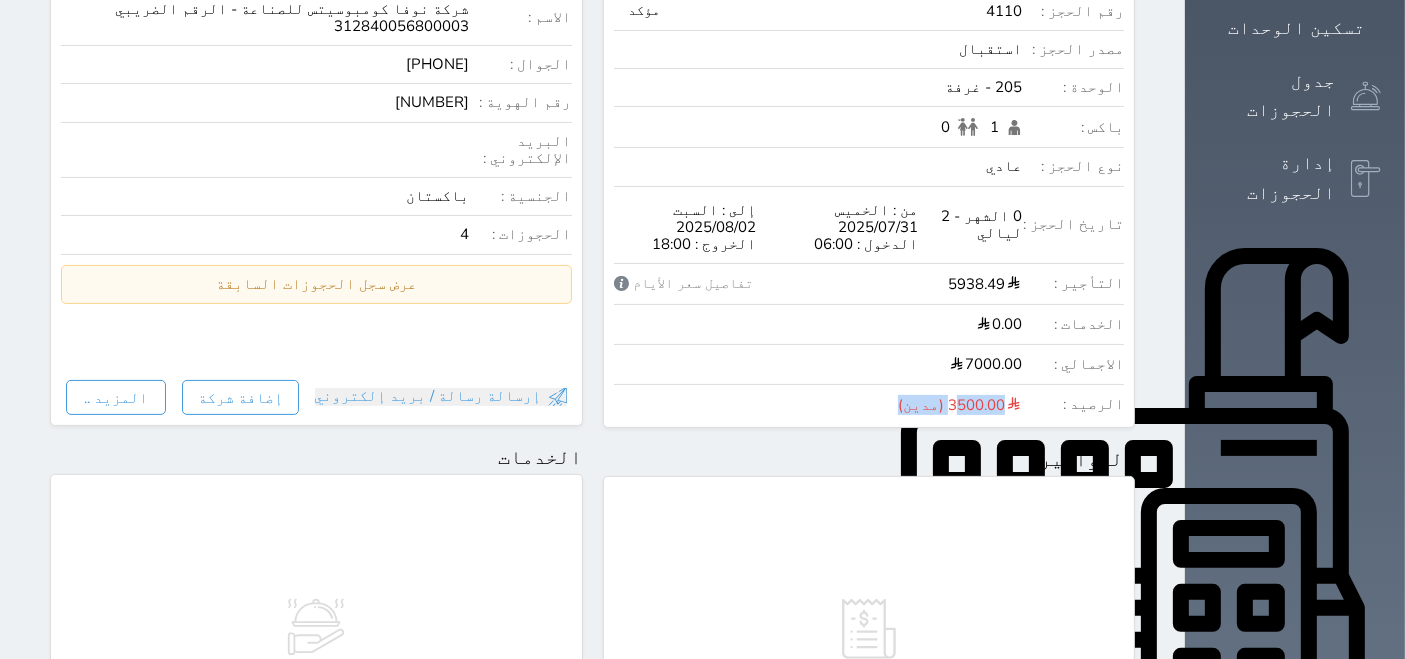 click on "رقم الحجز :
[NUMBER]
مؤكد     مصدر الحجز :   استقبال
الوحدة :   205 - غرفة   باكس :           1                 0   نوع الحجز :
عادي
تاريخ الحجز :     0 الشهر - 2 ليالي   من : [DAY] [MONTH] [DAY_NUM]   الدخول : [TIME]   إلى : [DAY] [MONTH] [DAY_NUM]   الخروج : [TIME]   التأجير :   [PRICE]    تفاصيل سعر الأيام         تفاصيل سعر الأيام                   سعر الشهر   [PRICE]                       هل انت متأكد ؟   This action will change the specified price on targetted dates, would you like to continue ?   Yes, confirm !    لا تراجع !     الخدمات :   [PRICE]    الاجمالي :   [PRICE]    الرصيد :    [PRICE]      (مدين)" at bounding box center [869, 210] 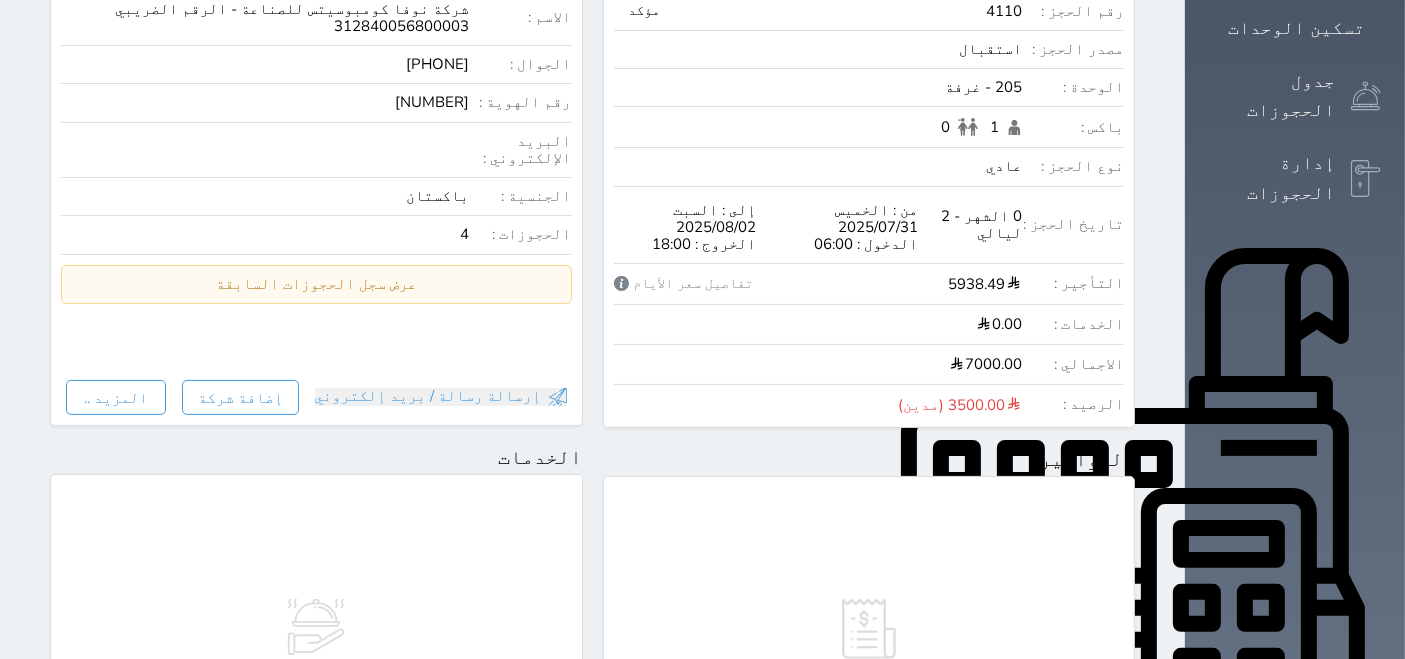 drag, startPoint x: 966, startPoint y: 450, endPoint x: 1033, endPoint y: 449, distance: 67.00746 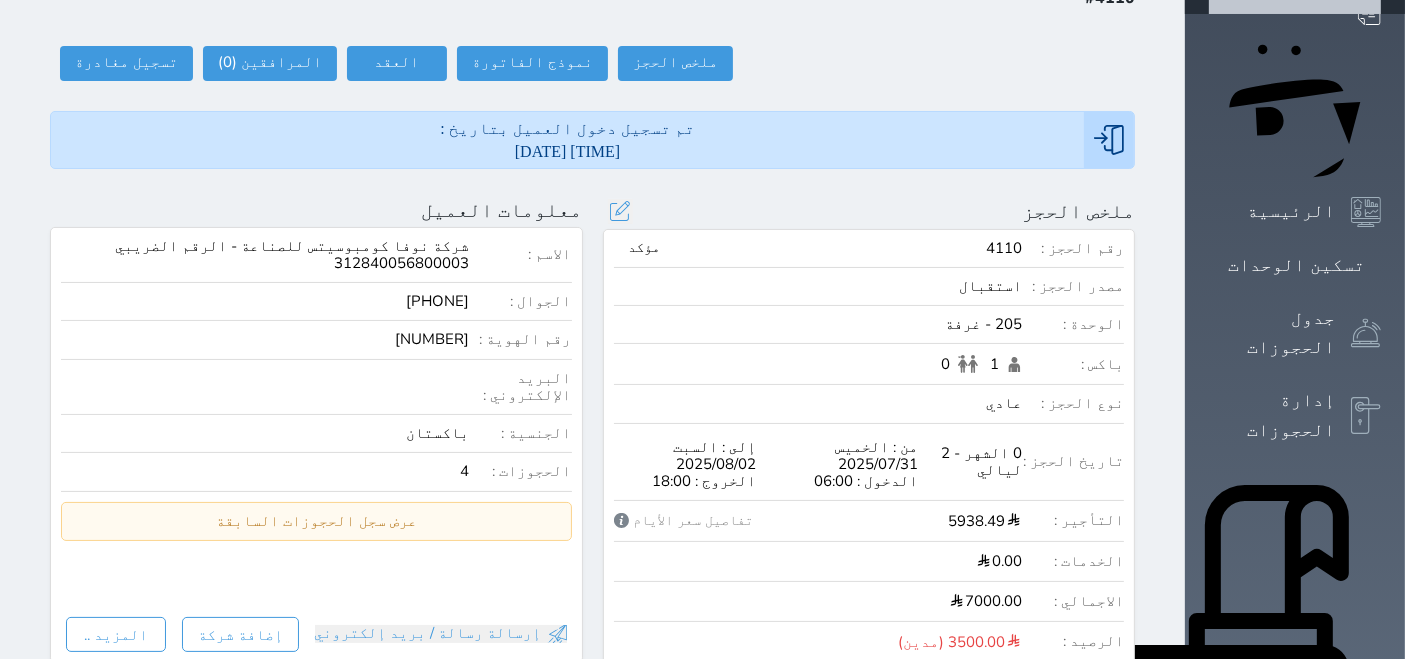 scroll, scrollTop: 0, scrollLeft: 0, axis: both 